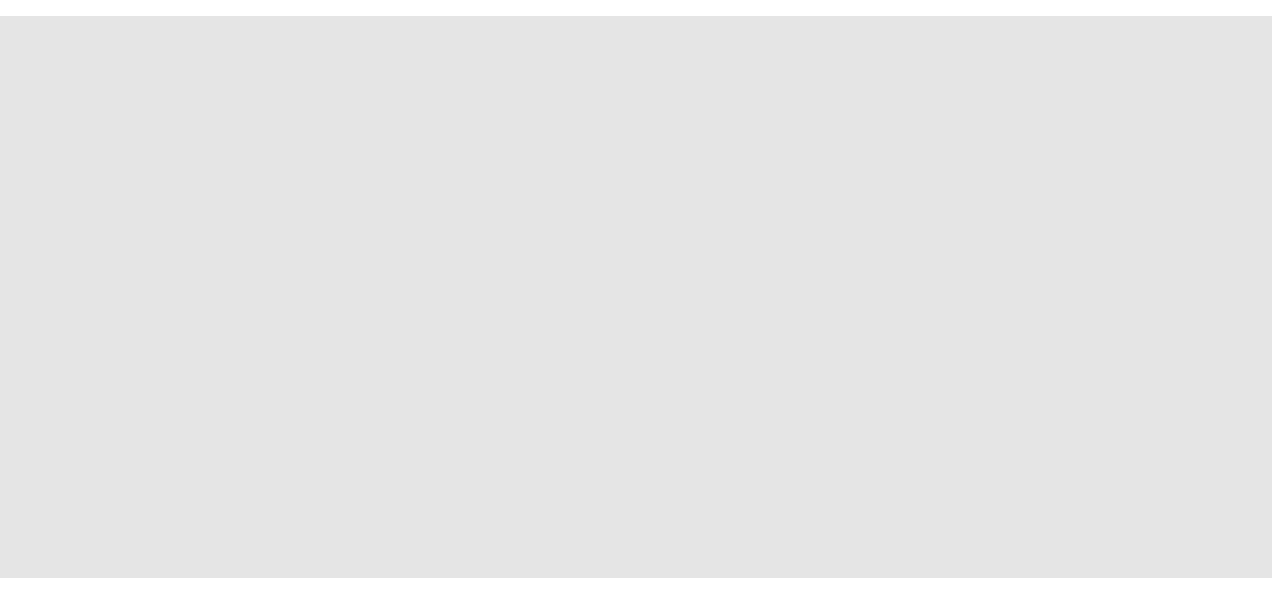 scroll, scrollTop: 0, scrollLeft: 0, axis: both 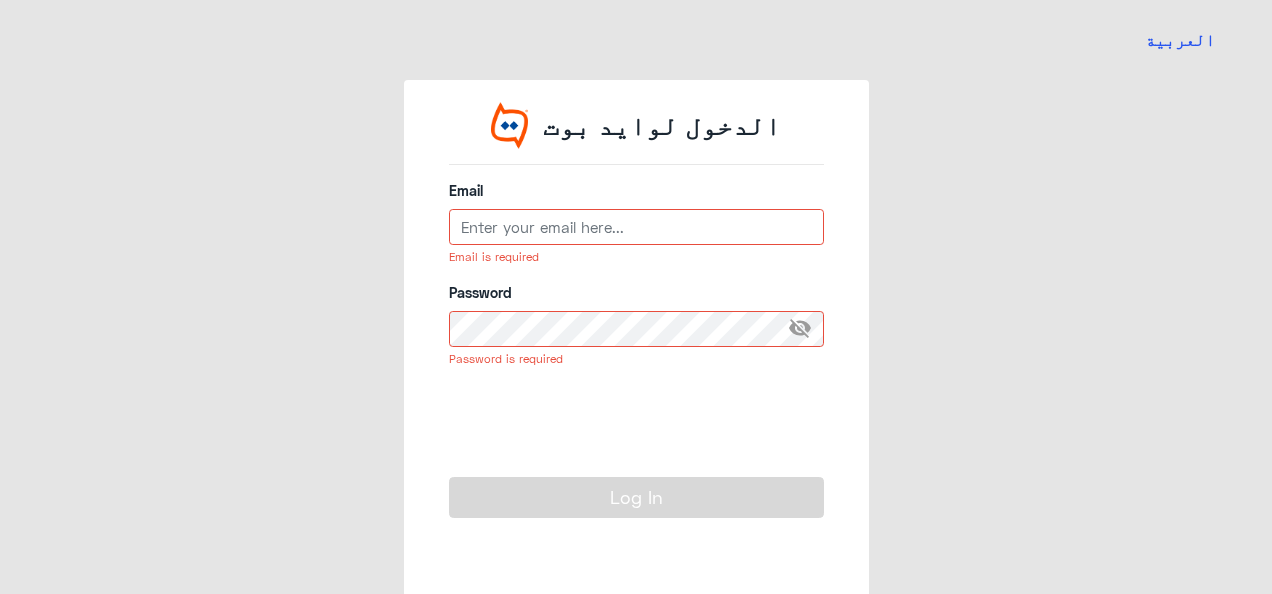type on "[PERSON_NAME][EMAIL_ADDRESS][PERSON_NAME][DOMAIN_NAME]" 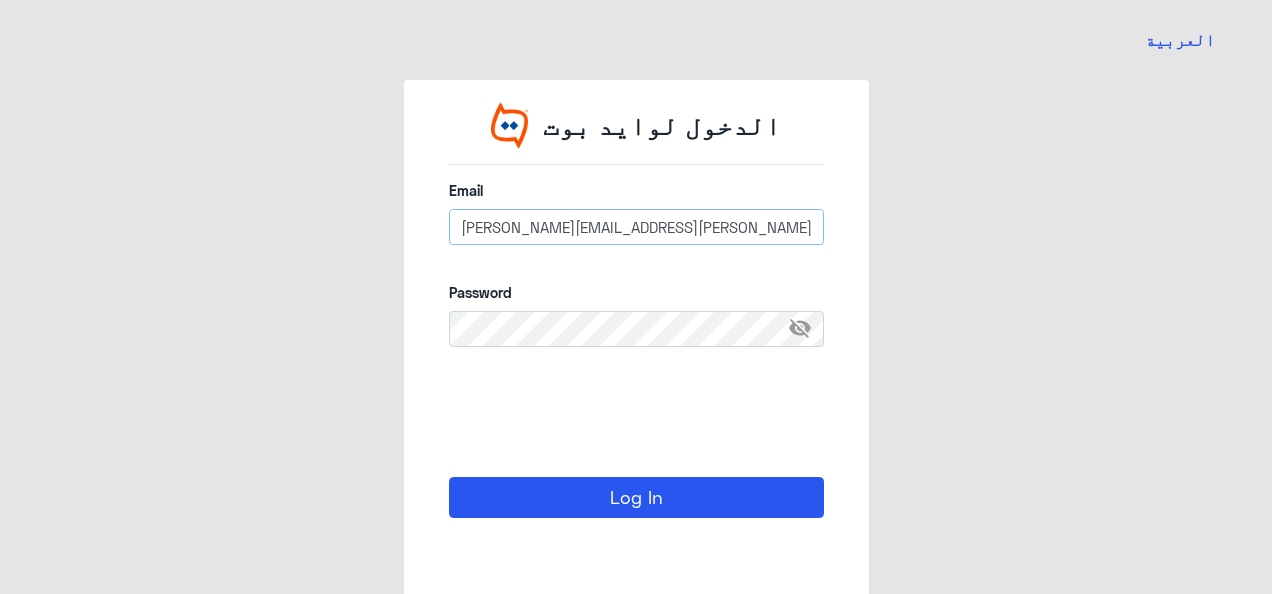 click on "[PERSON_NAME][EMAIL_ADDRESS][PERSON_NAME][DOMAIN_NAME]" at bounding box center (636, 227) 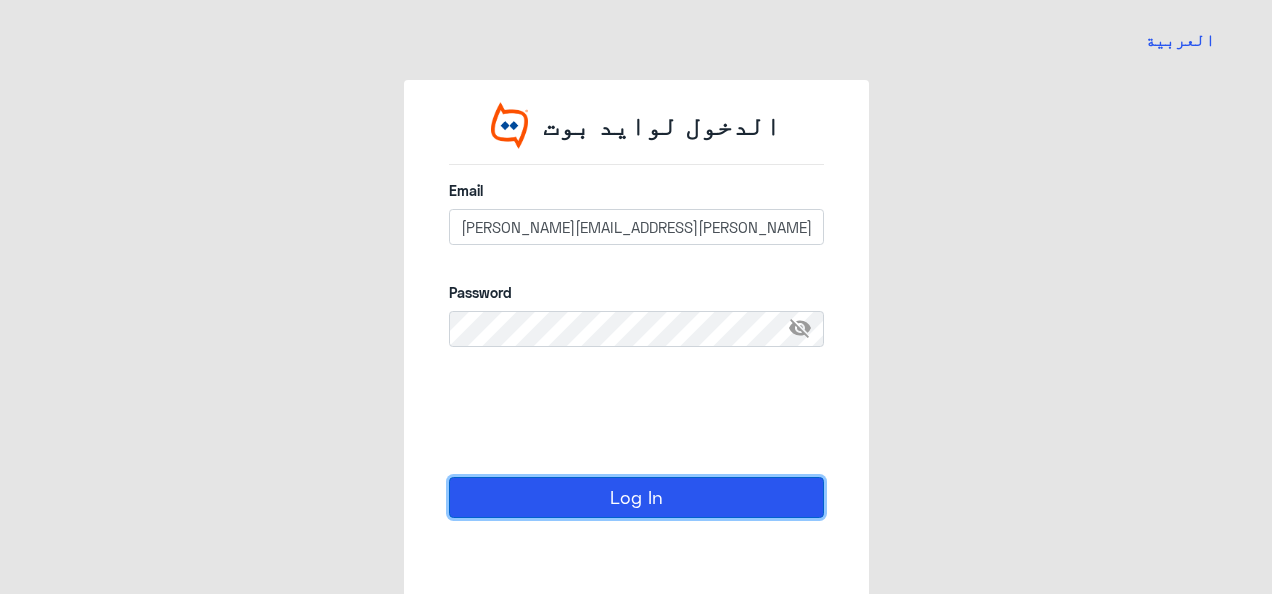 click on "Log In" 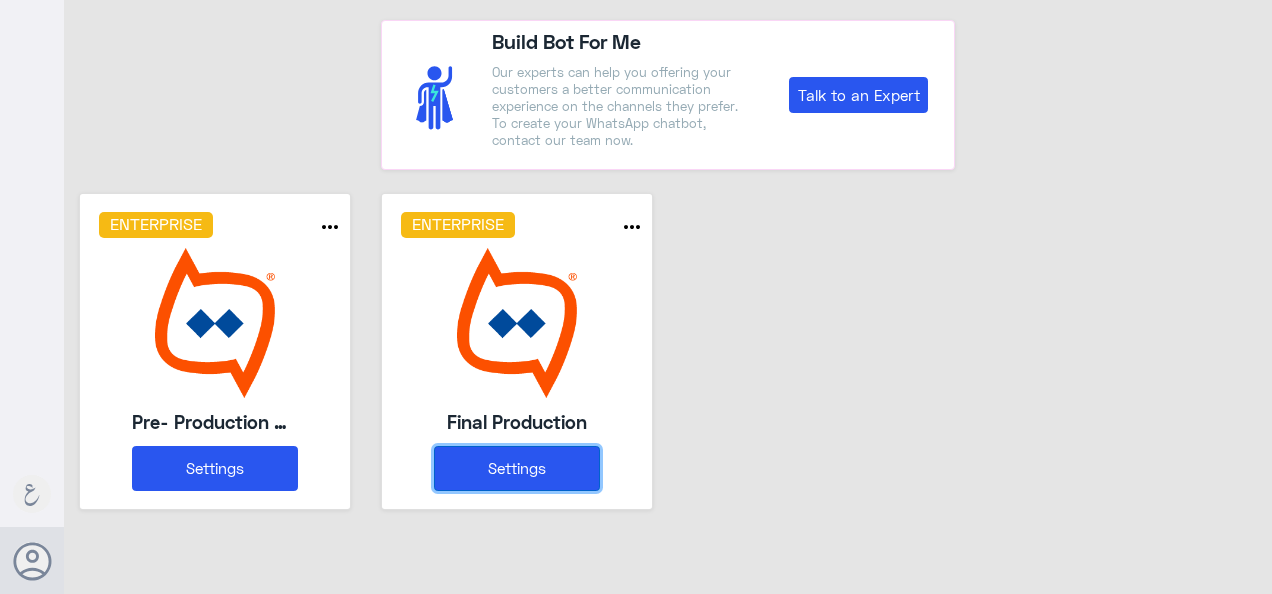 click on "Settings" at bounding box center (517, 468) 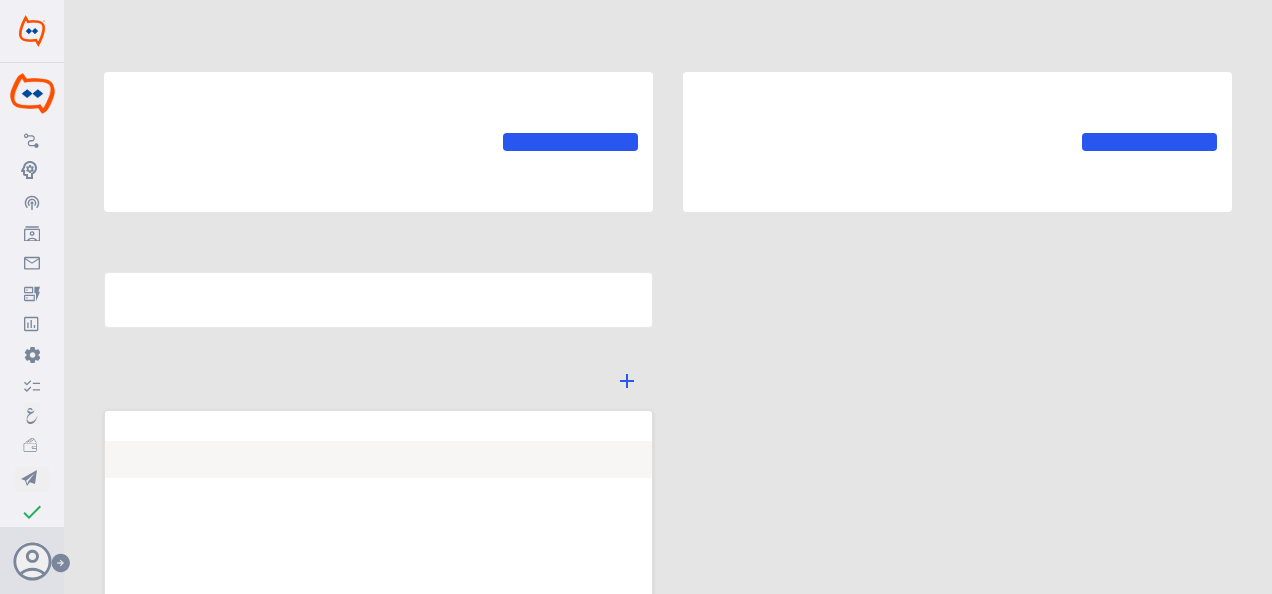 type on "Final Production" 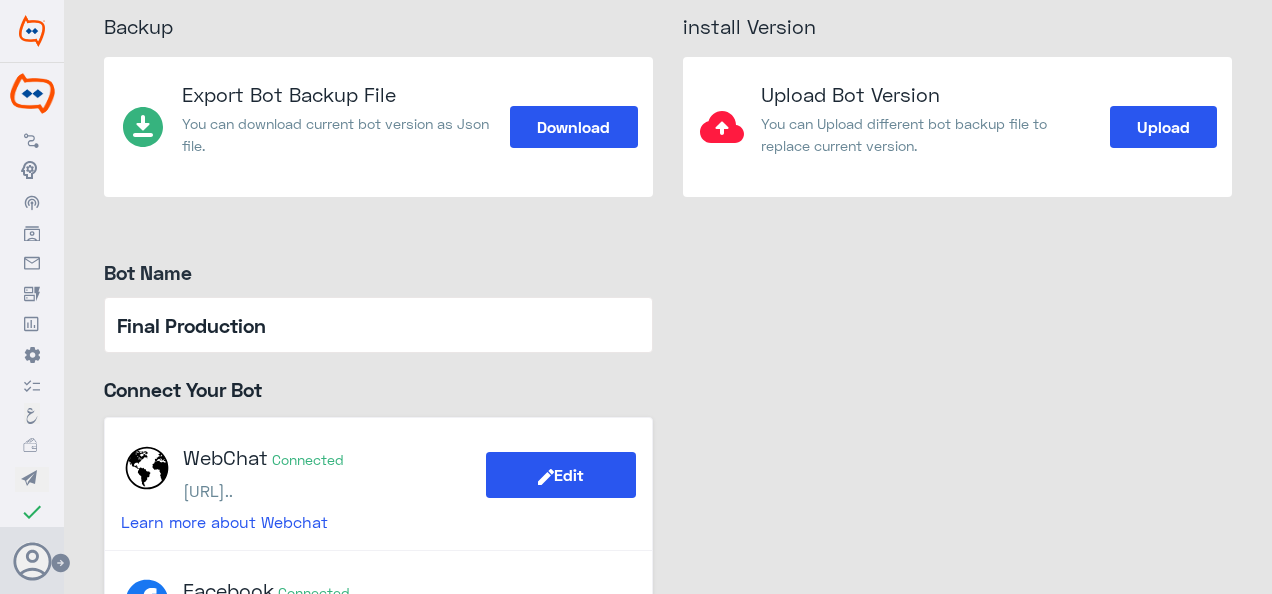 scroll, scrollTop: 0, scrollLeft: 0, axis: both 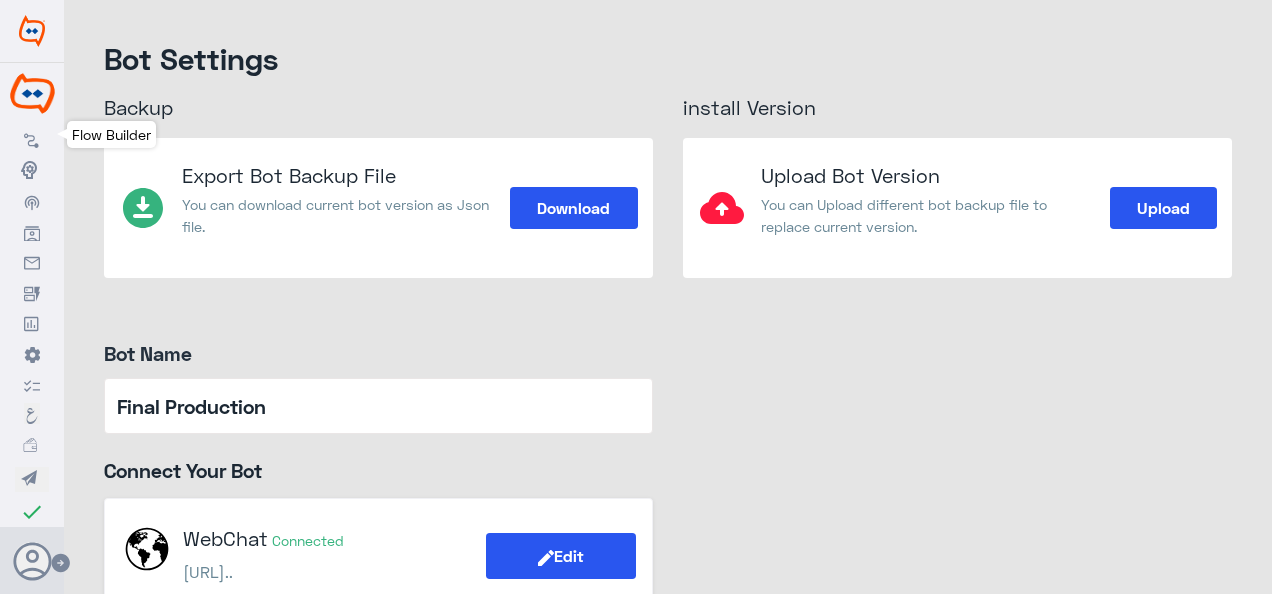 click 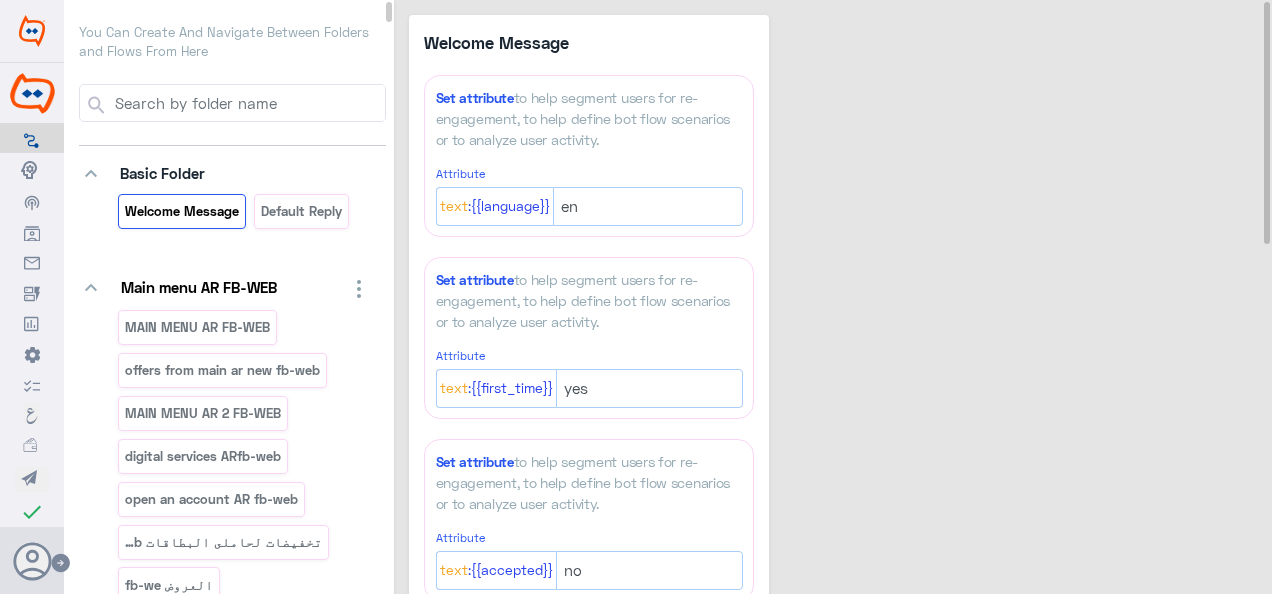 click on "Welcome Message  Set attribute  to help segment users for re-engagement, to help define bot flow scenarios or to analyze user activity. Attribute {{language}}: Text en Set attribute  to help segment users for re-engagement, to help define bot flow scenarios or to analyze user activity. Attribute {{first_time}}: Text yes Set attribute  to help segment users for re-engagement, to help define bot flow scenarios or to analyze user activity. Attribute {{accepted}}: Text no Set attribute  to help segment users for re-engagement, to help define bot flow scenarios or to analyze user activity. Attribute {{first_time_ar}}: Text yes Set attribute  to help segment users for re-engagement, to help define bot flow scenarios or to analyze user activity. Attribute {{accepted_ar}}: Text no Go to Flow  Redirect a user to a specific flow. Add New Filter GoTo  Mapping menus  Quick Reply  Add Message Text Image Gallery File Audio Video  Go To Flow Handover JSON API Set Attribute Delay User Input Reply Buttons List Messages  Text" 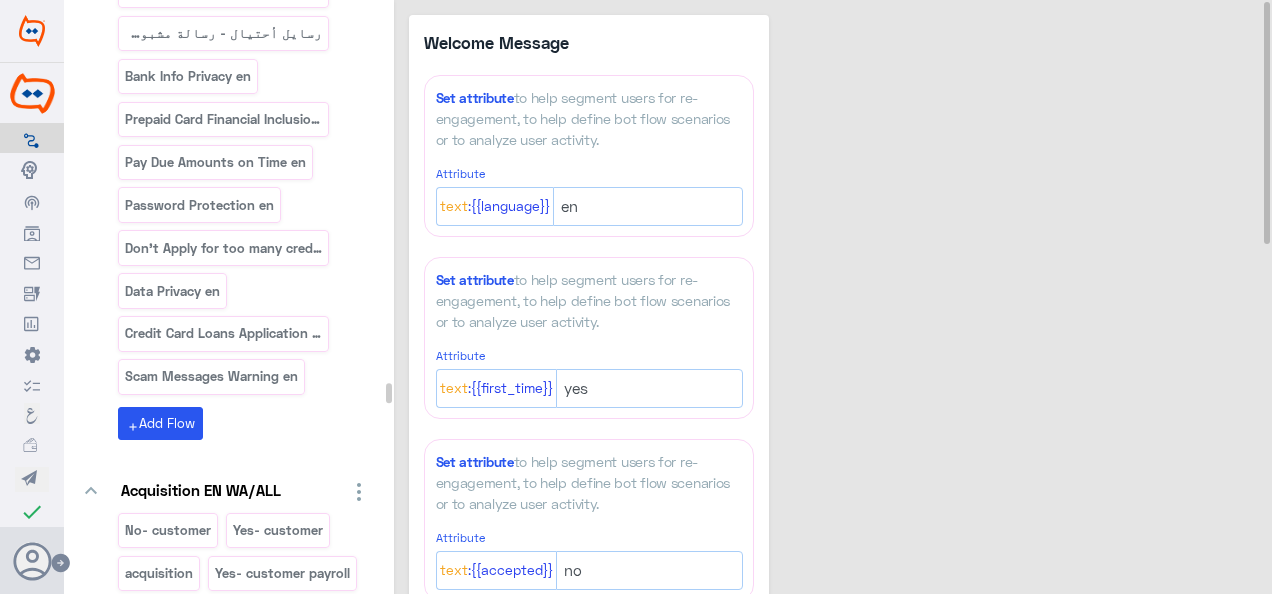 scroll, scrollTop: 62137, scrollLeft: 0, axis: vertical 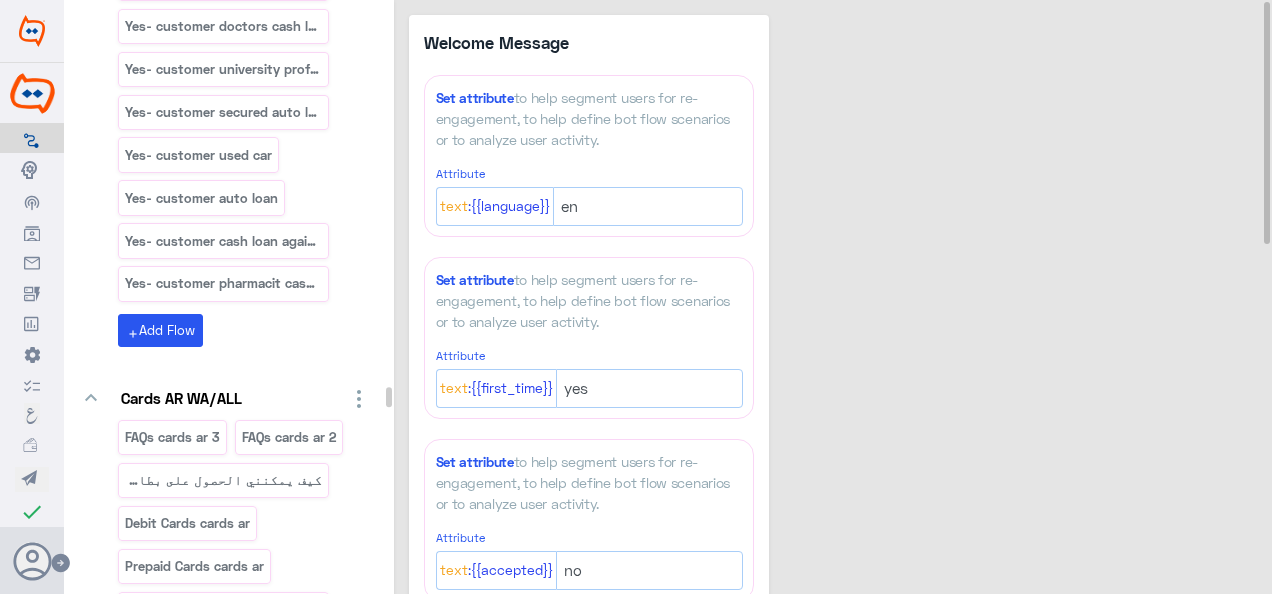 click on "Apply for Card ar" at bounding box center [177, 1296] 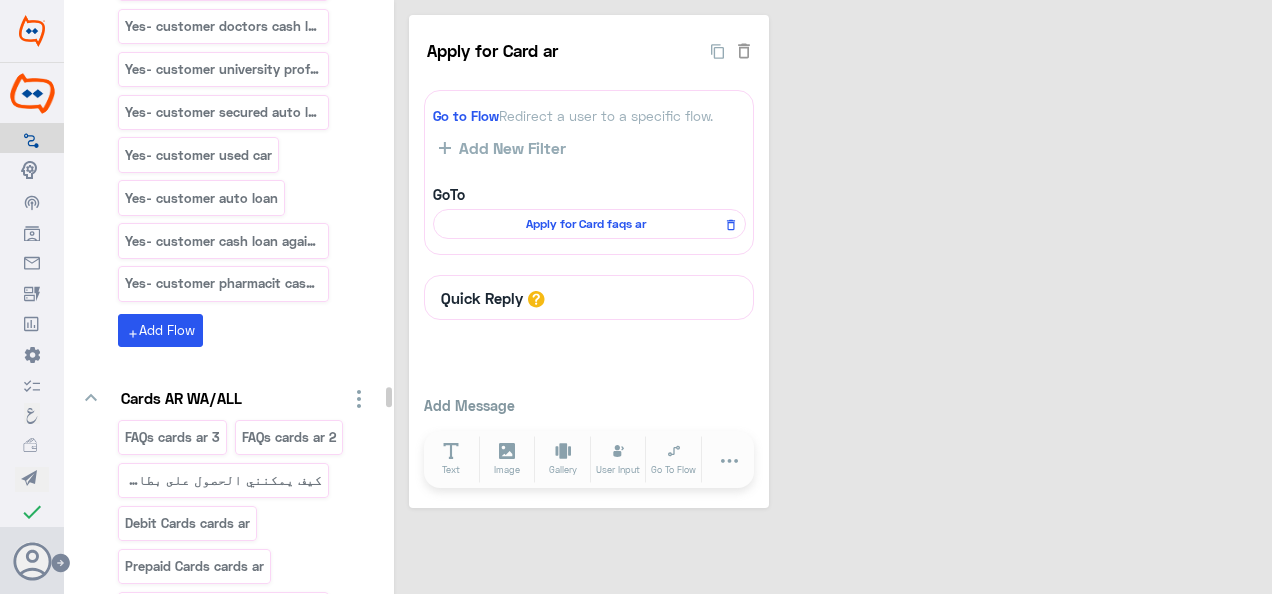 click on "Final Production Flow Builder Conversational Skills Broadcast Audience Inbox Growth Tools Analytics Settings Logs Manager اللغة العربية My Wallet  Test check Changes are saved [PERSON_NAME] Help Feedback  Your Account  Sign Out  You Can Create And Navigate Between Folders and Flows From Here   keyboard_arrow_down
Basic Folder  Welcome Message   Default reply   keyboard_arrow_down
Main menu AR FB-WEB MAIN MENU AR FB-WEB offers from main ar new fb-web MAIN MENU AR 2 FB-WEB digital services ARfb-web open an  account AR fb-web تخفيضات لحاملى البطاقات fb-web العروض fb-we add  Add Flow   keyboard_arrow_down
Menu EN FB-WEB MAIN MENU FB-WEB MAIN MENU 2 FB-WEB open an account FB-WEB offers from main new fb-web Cards Discounts fb-web digital services english fb-web Our Offers fb-web add  Add Flow   keyboard_arrow_down
Taksit EN/AR How to install credit cards purchase traonline كيفية تقسيط معاملات الشراء لبطاقات الائتonline taksit ar" at bounding box center (636, 297) 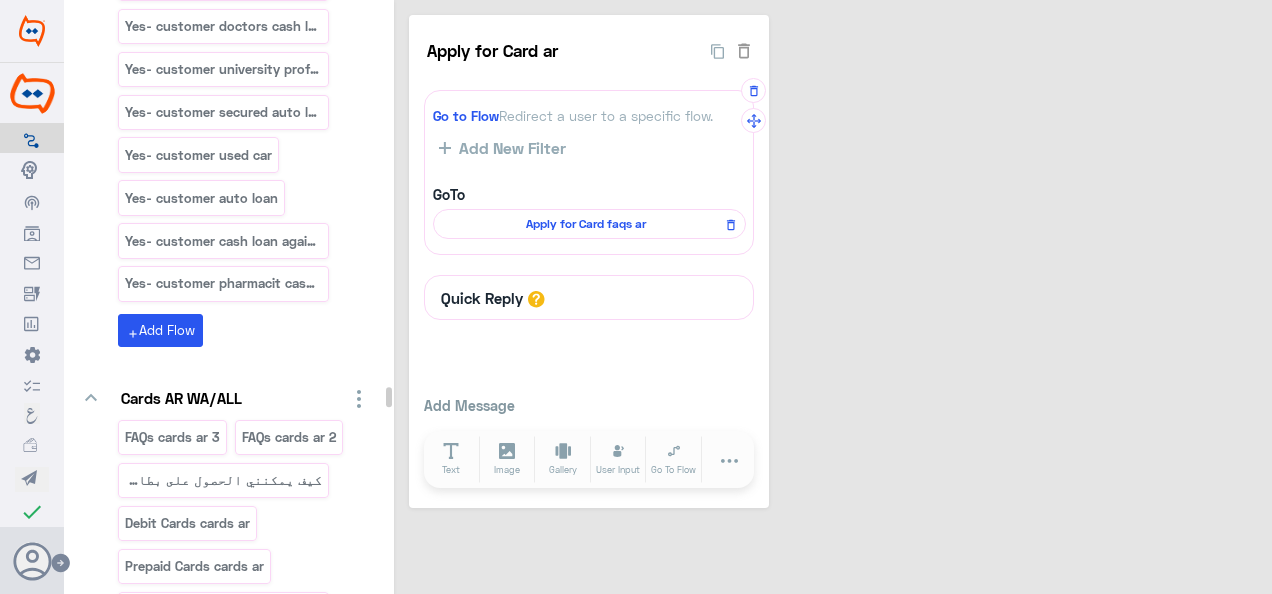 click on "Apply for Card faqs ar" 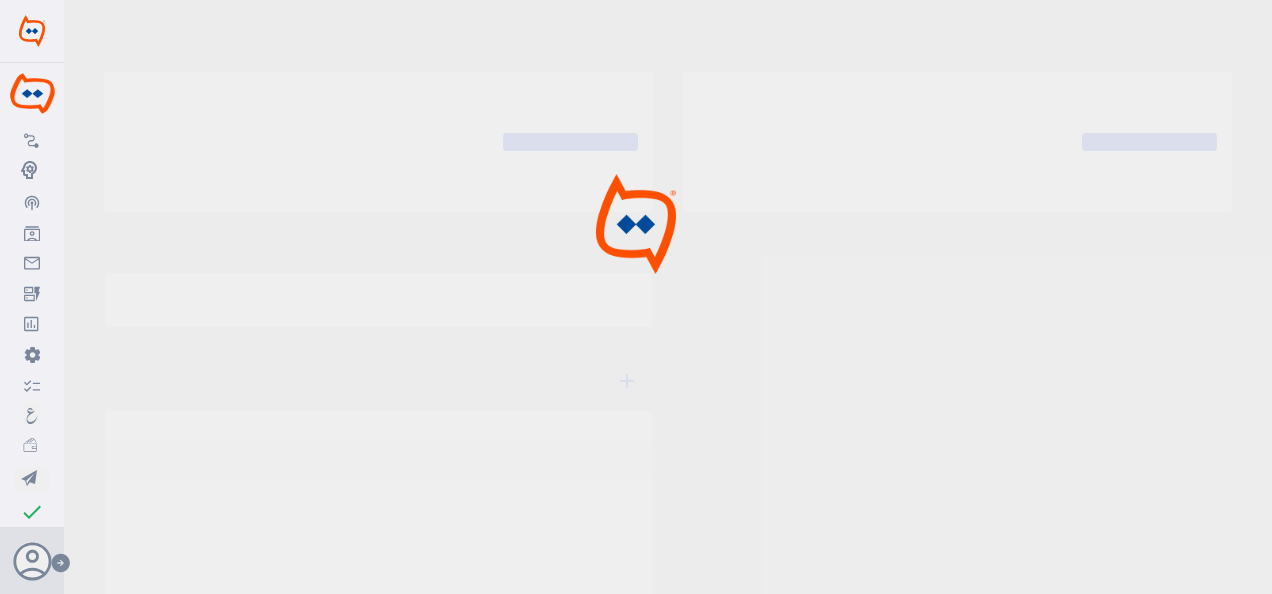 type on "Final Production" 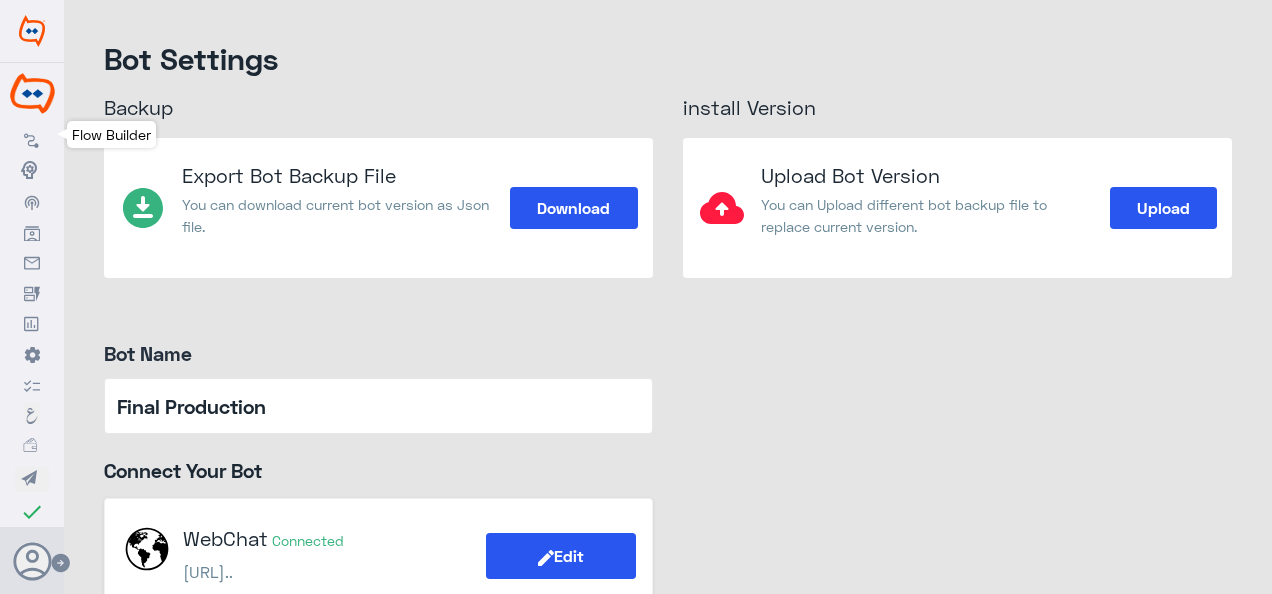 click 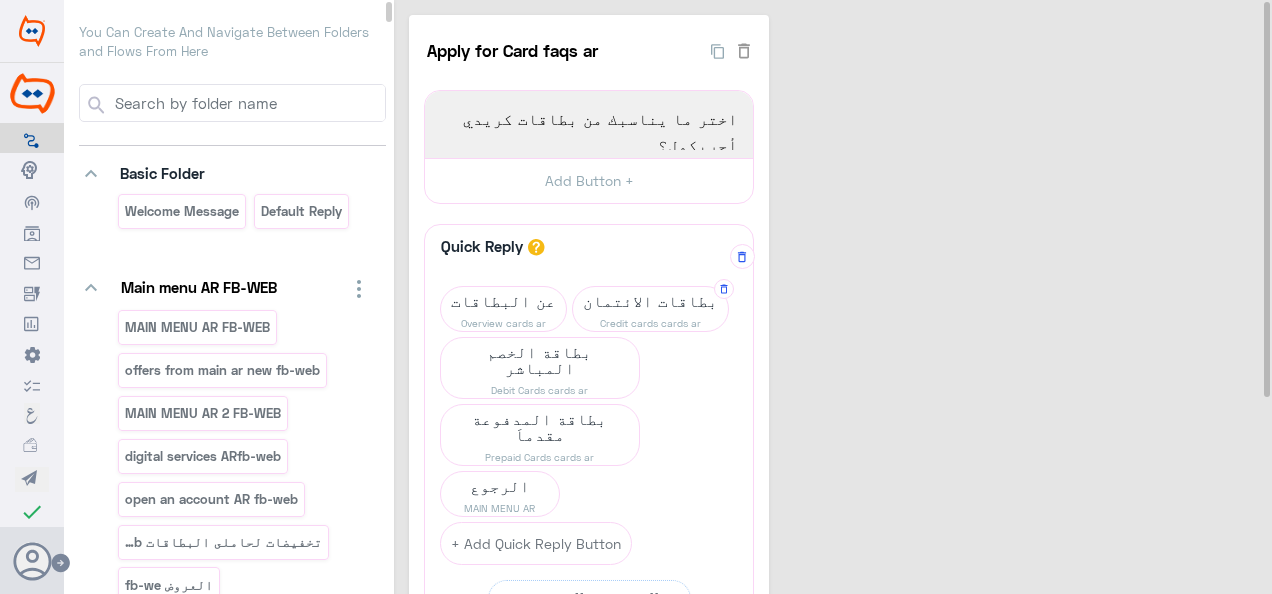 click on "بطاقات الائتمان" 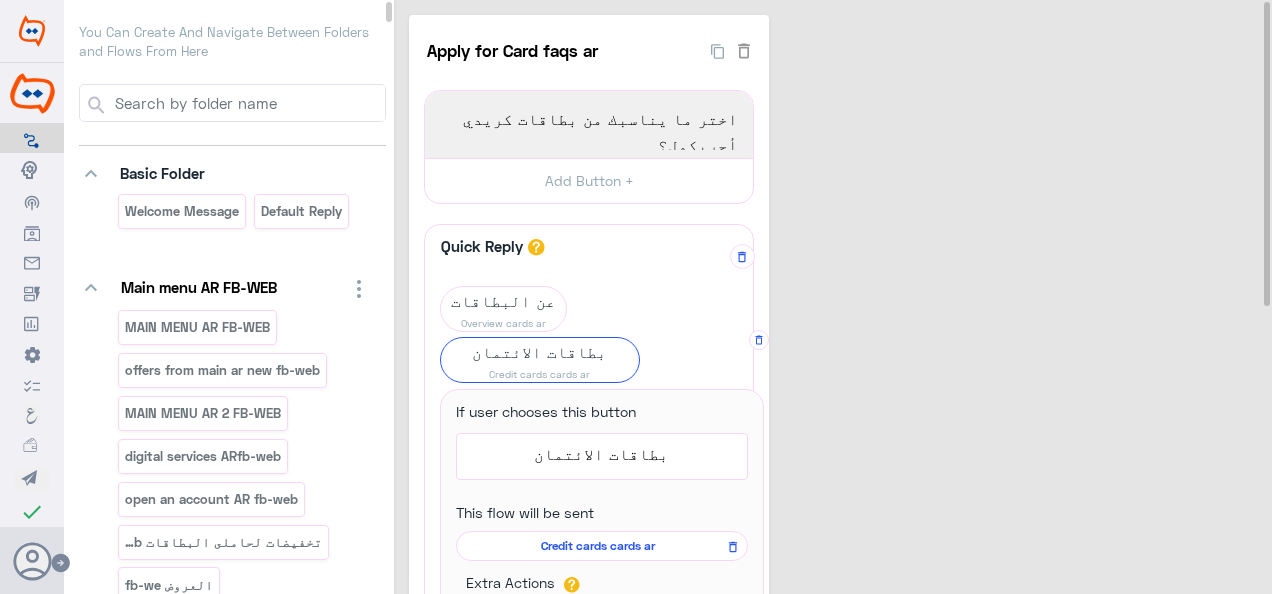 click on "A quick reply/user input can only be after a message content eg: text, image or gallery, please drag a valid message.  عن البطاقات Overview cards ar بطاقات الائتمان Credit cards cards ar If user chooses this button  بطاقات الائتمان  65  بطاقات الائتمان This flow will be sent   Credit cards cards ar  Extra Actions   Add Attribute 5  بطاقة الخصم المباشر Debit Cards cards ar بطاقة المدفوعة مقدماَ Prepaid Cards cards ar الرجوع MAIN MENU AR  + Add Quick Reply Button" 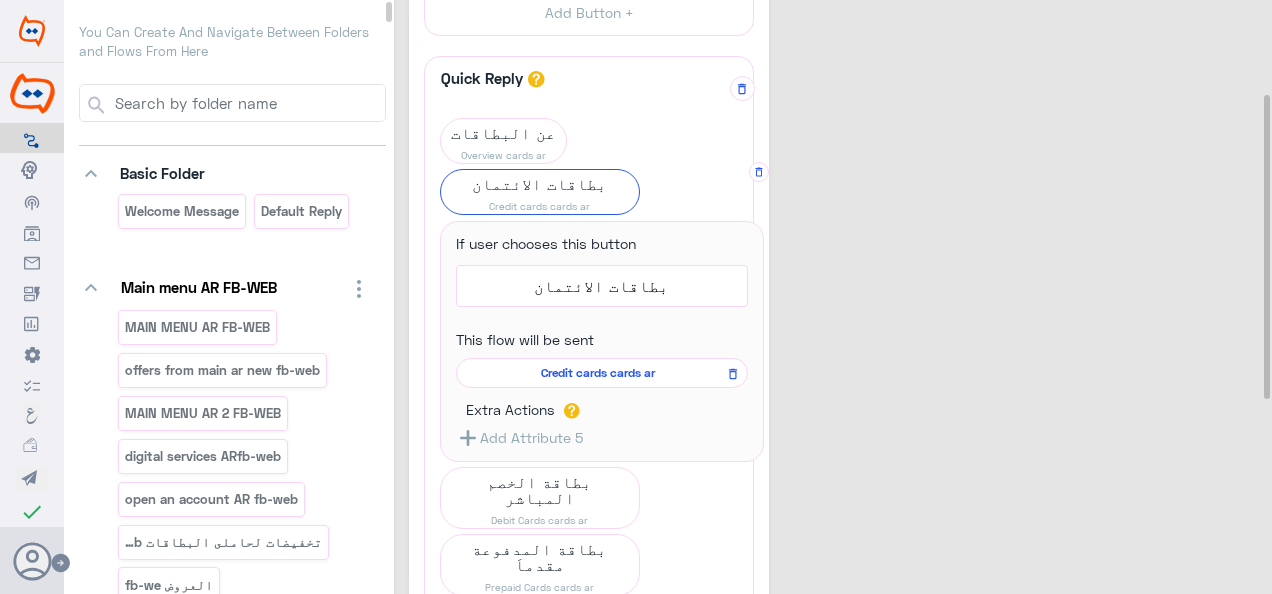 scroll, scrollTop: 200, scrollLeft: 0, axis: vertical 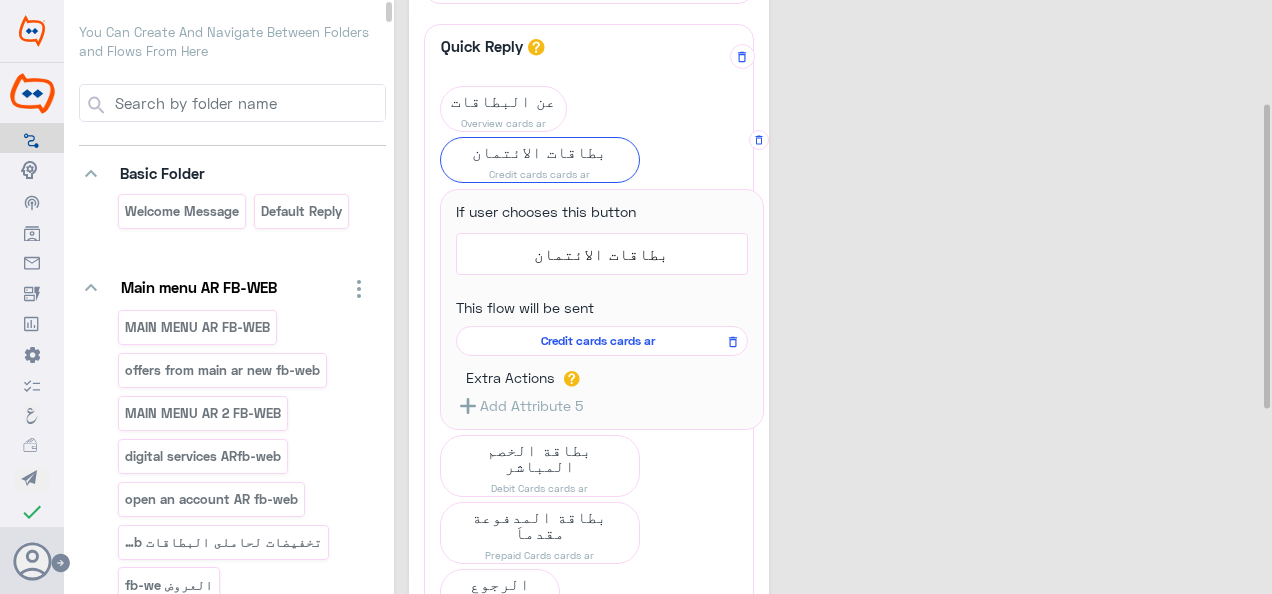 click on "Credit cards cards ar" 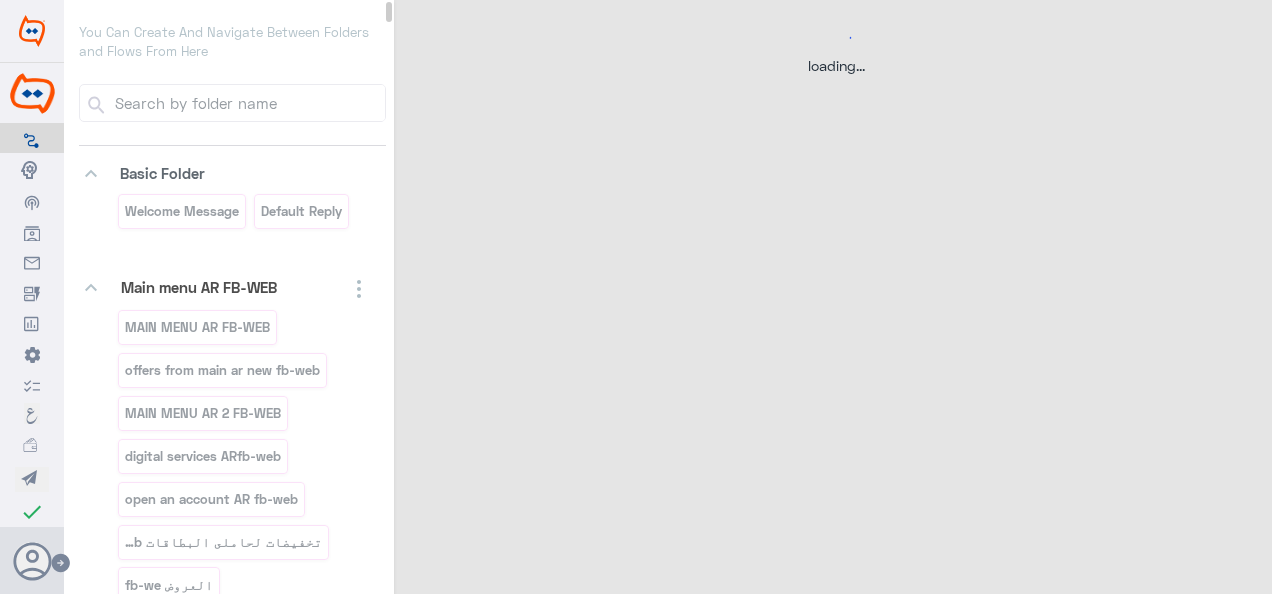 scroll, scrollTop: 0, scrollLeft: 0, axis: both 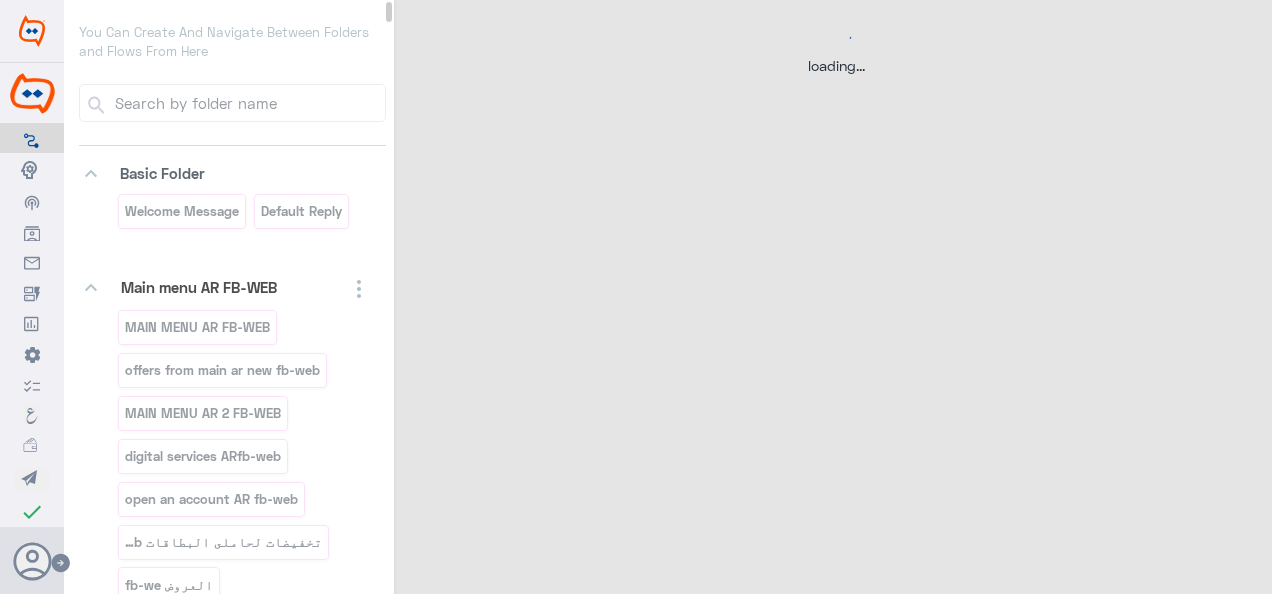 select on "3" 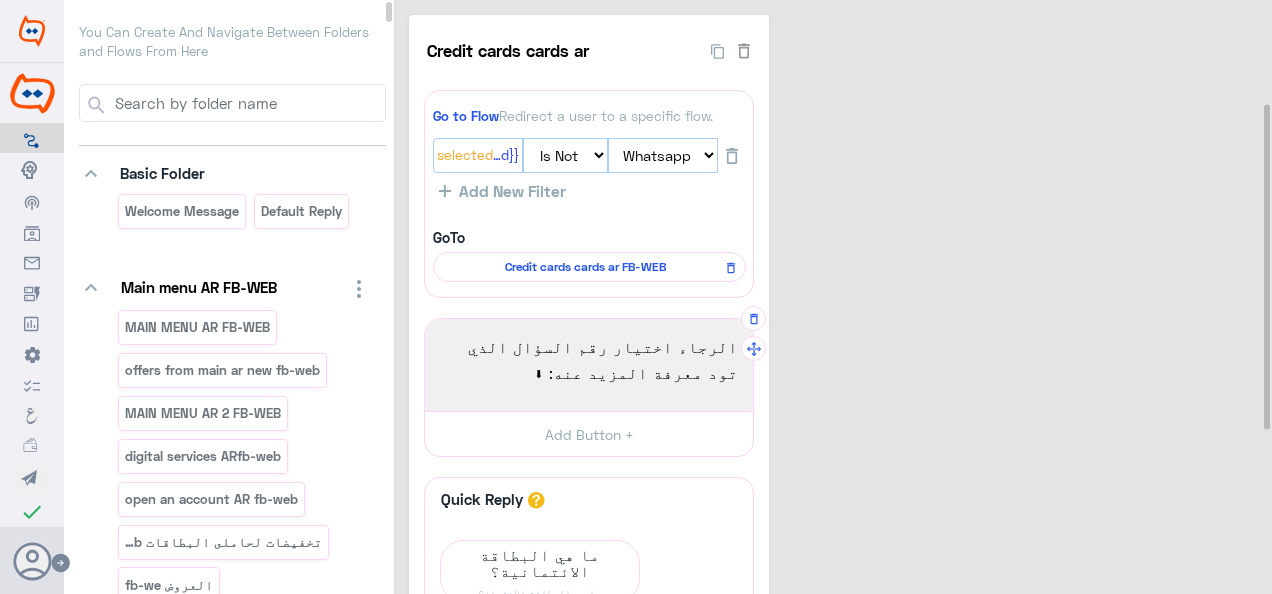 click on "الرجاء اختيار رقم السؤال الذي تود معرفة المزيد عنه: ⬇" at bounding box center [589, 359] 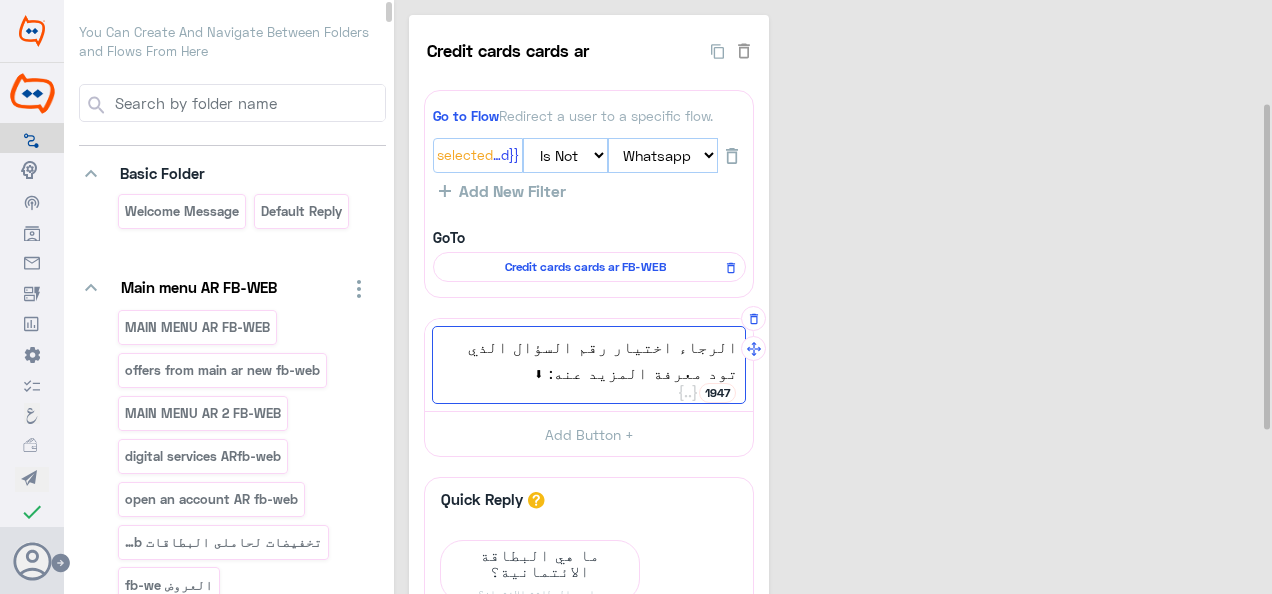 click on "الرجاء اختيار رقم السؤال الذي تود معرفة المزيد عنه: ⬇" at bounding box center (589, 359) 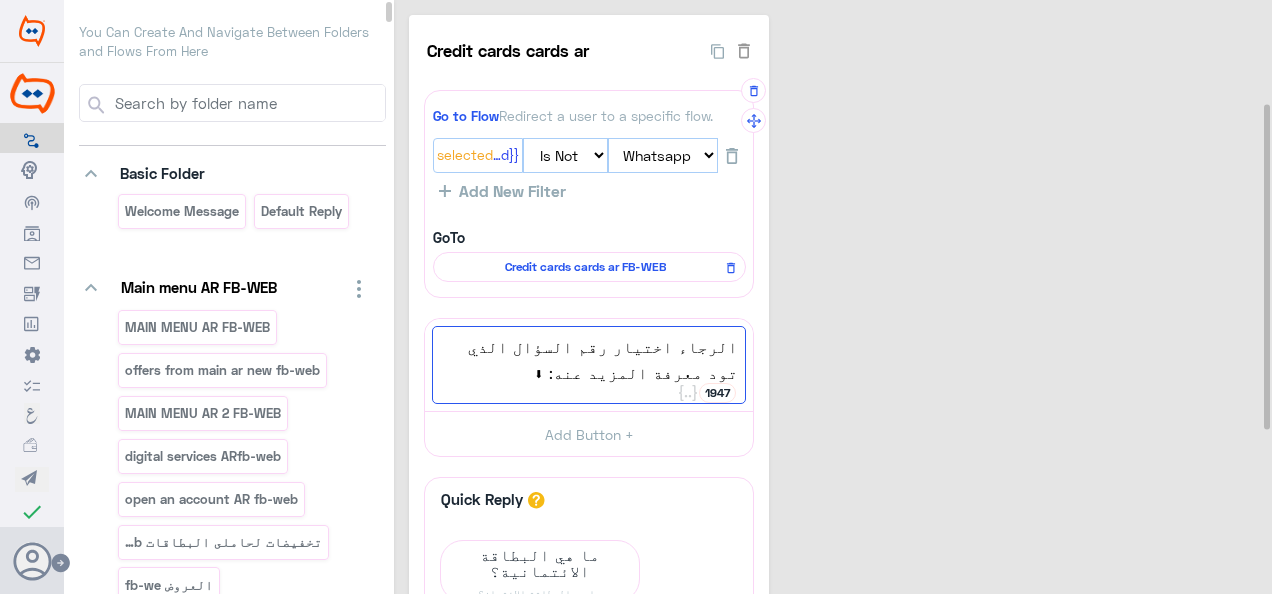 click on "Credit cards cards ar FB-WEB" 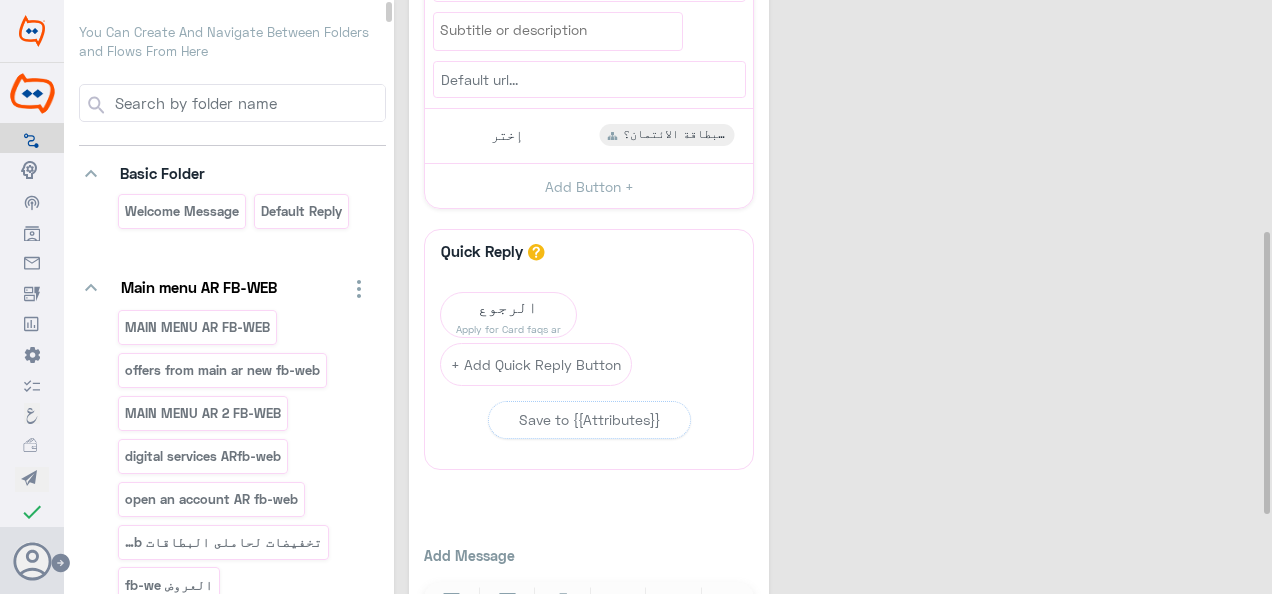 scroll, scrollTop: 359, scrollLeft: 0, axis: vertical 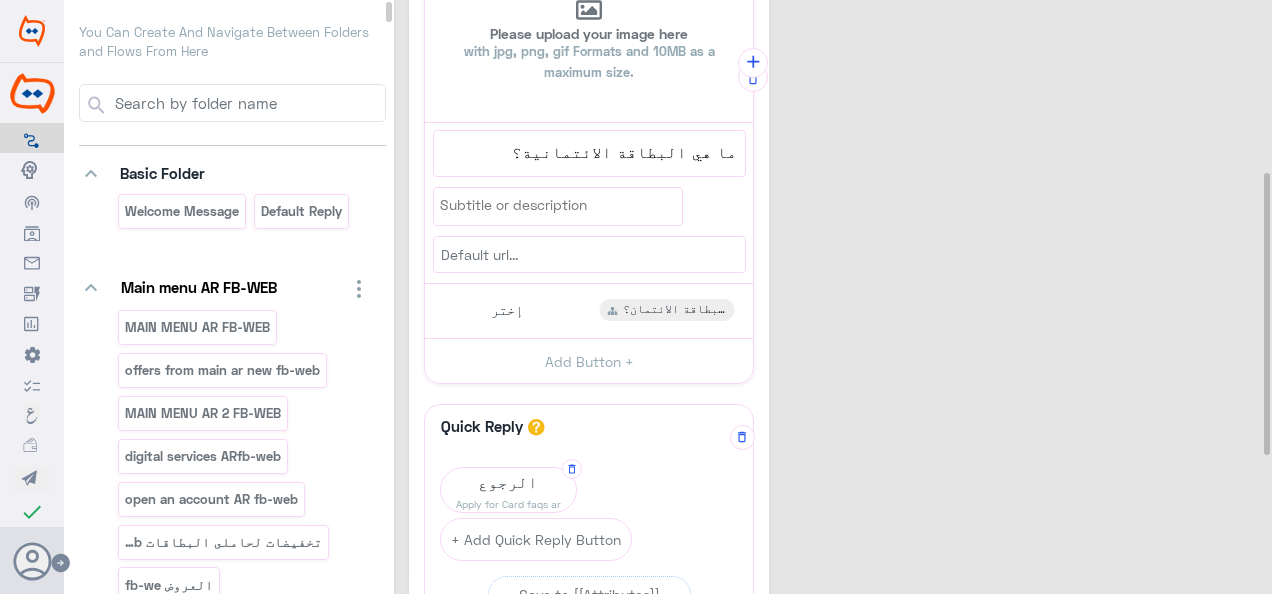 click on "الرجوع" 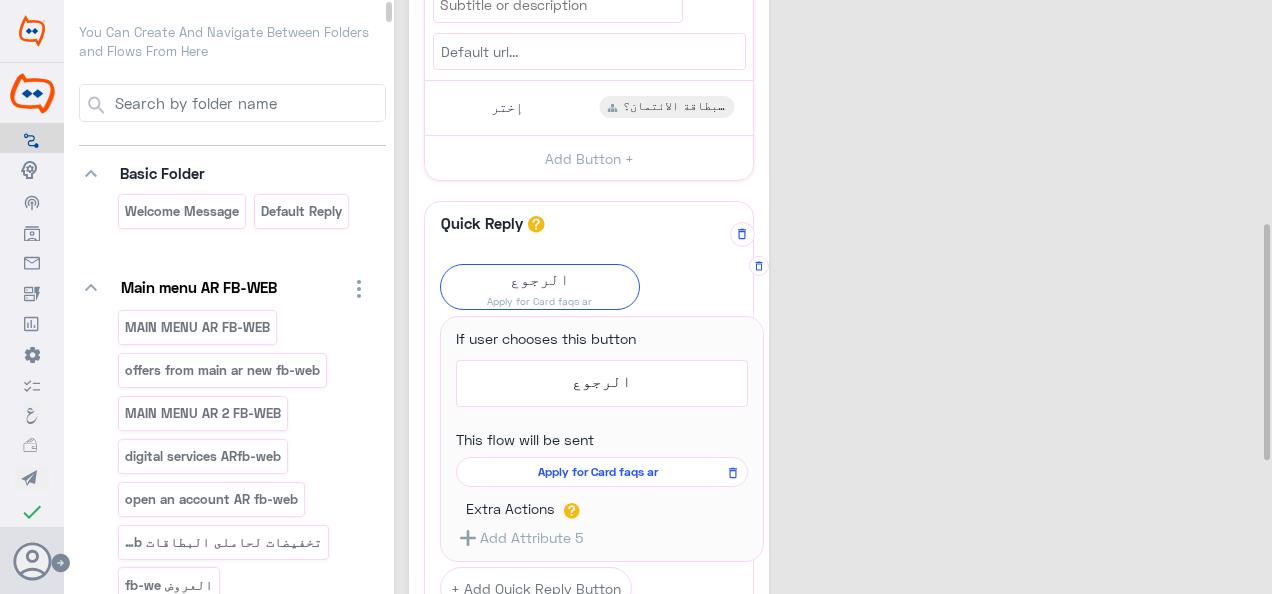 scroll, scrollTop: 556, scrollLeft: 0, axis: vertical 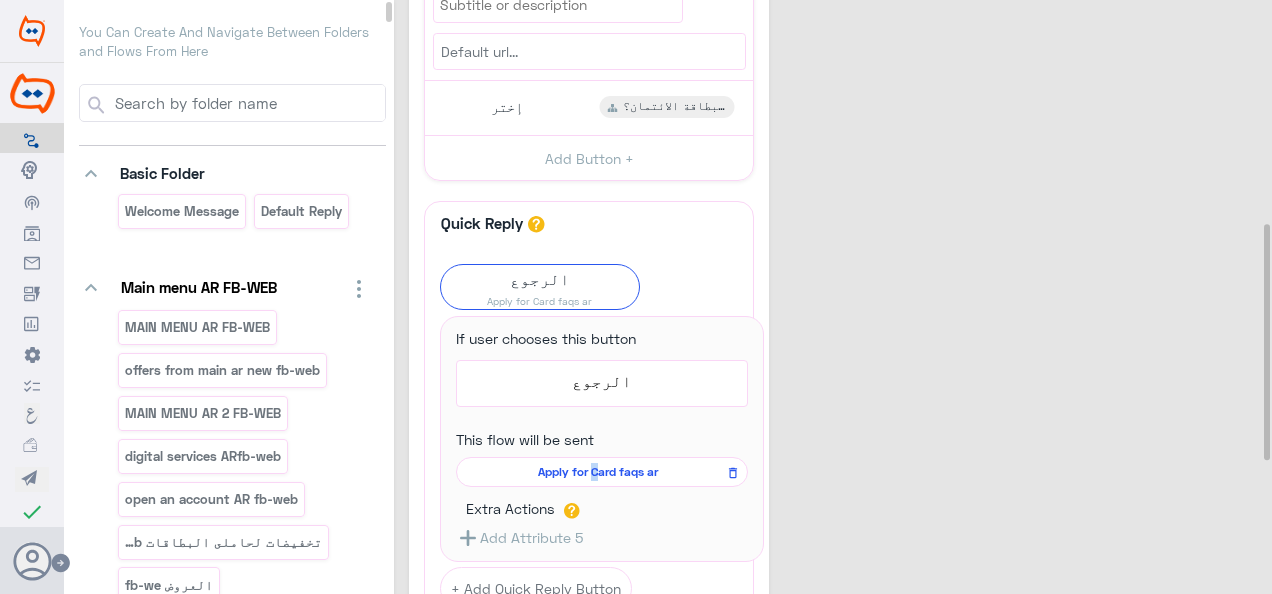 click on "Apply for Card faqs ar" 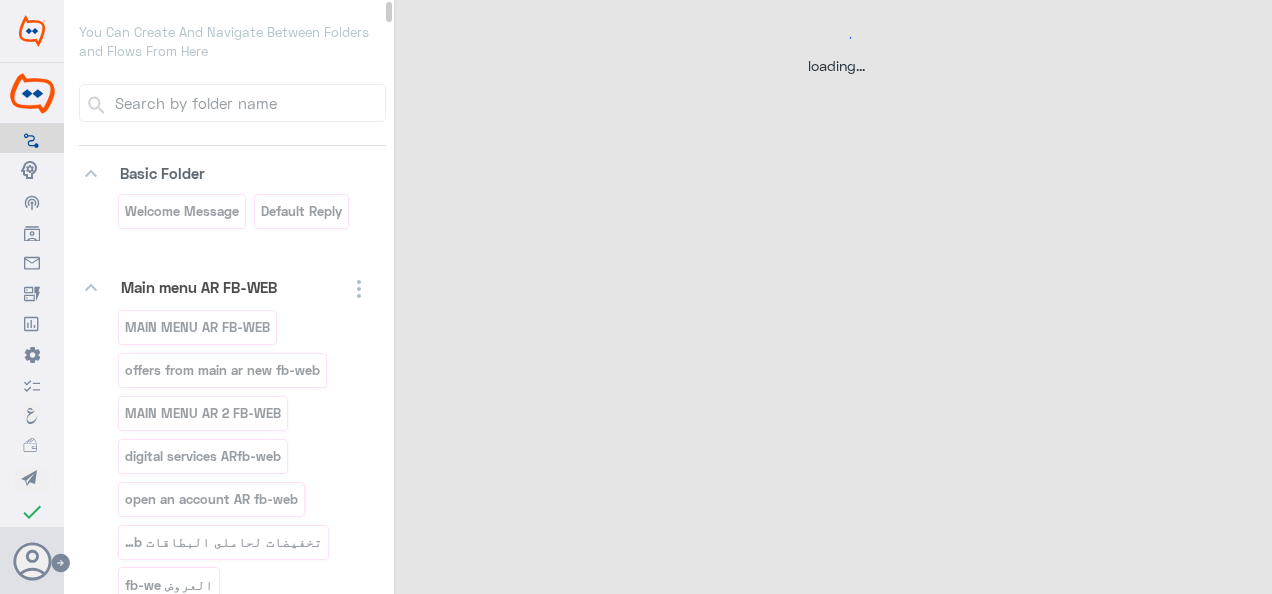 scroll, scrollTop: 0, scrollLeft: 0, axis: both 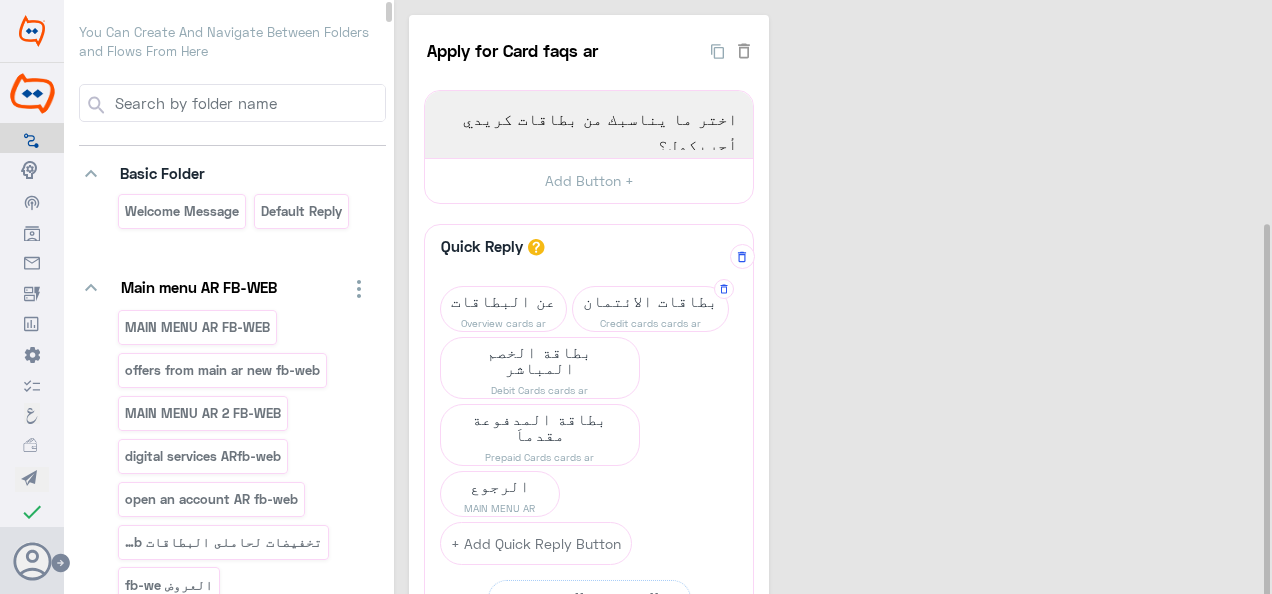 click on "Credit cards cards ar" 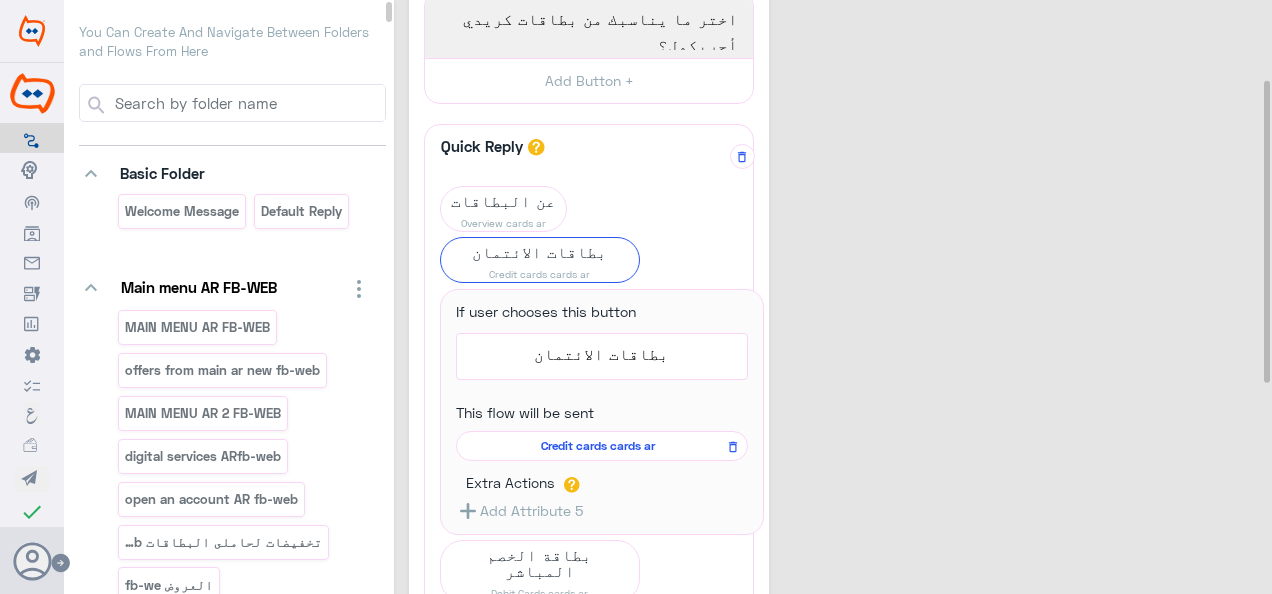 scroll, scrollTop: 200, scrollLeft: 0, axis: vertical 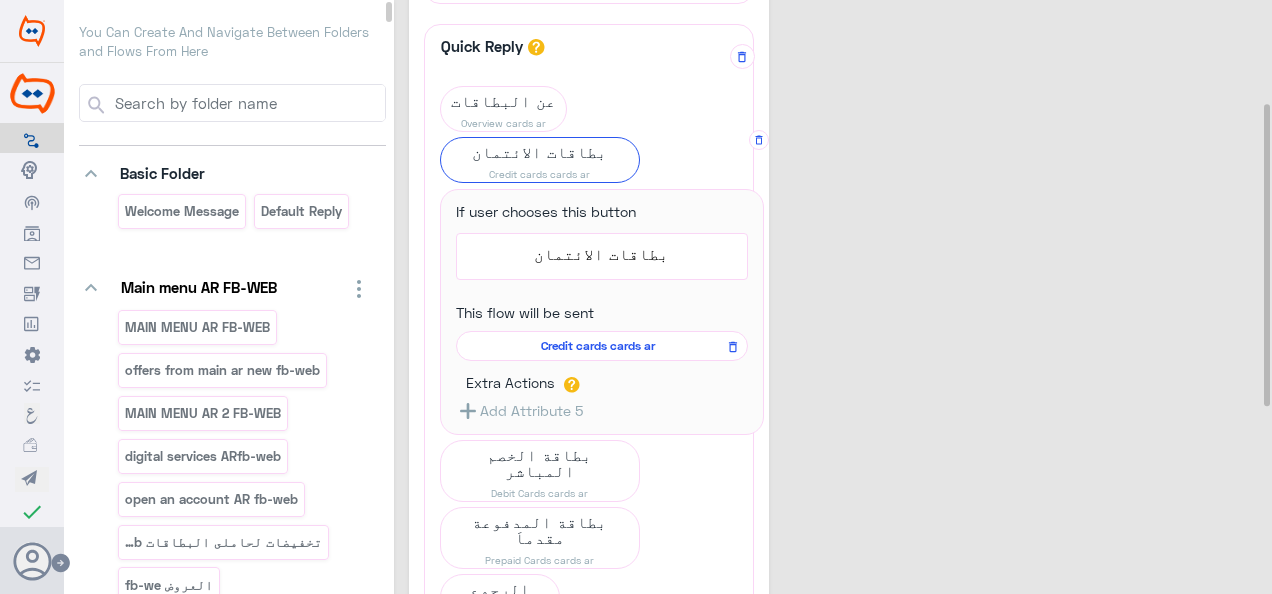 click on "Credit cards cards ar" 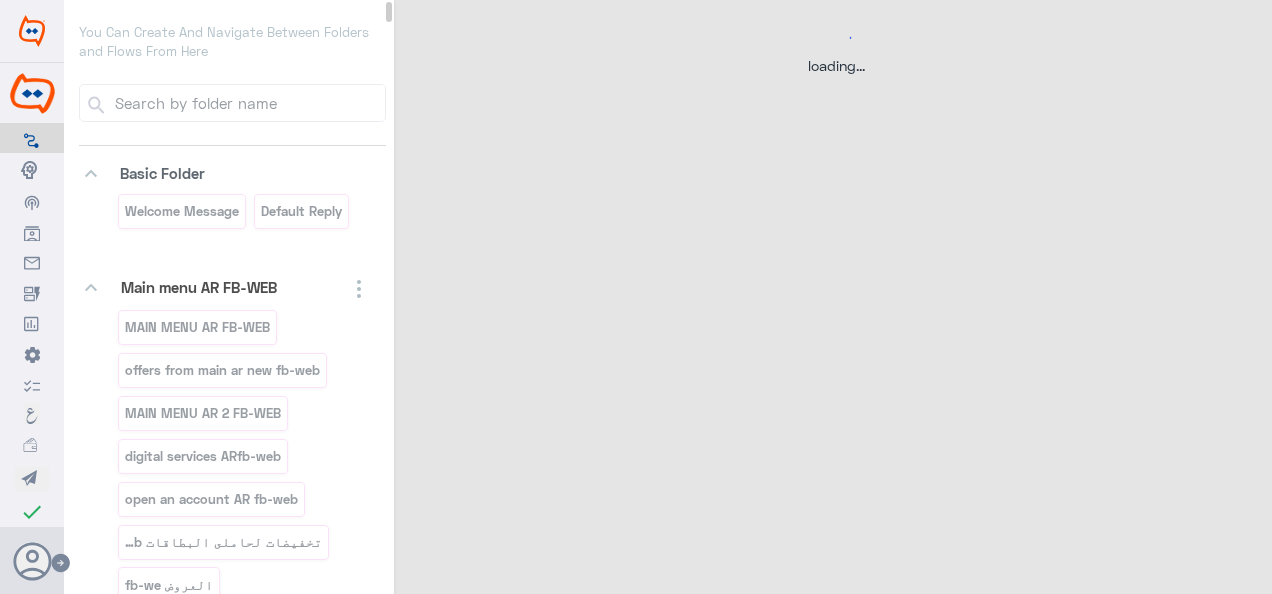 scroll, scrollTop: 0, scrollLeft: 0, axis: both 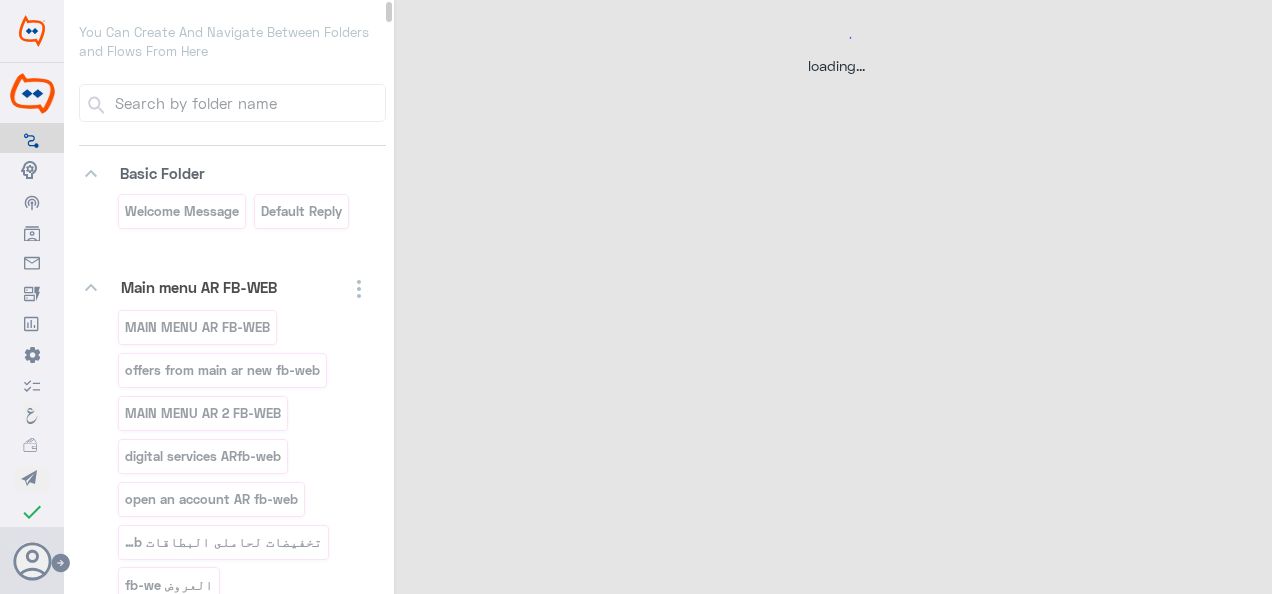 select on "3" 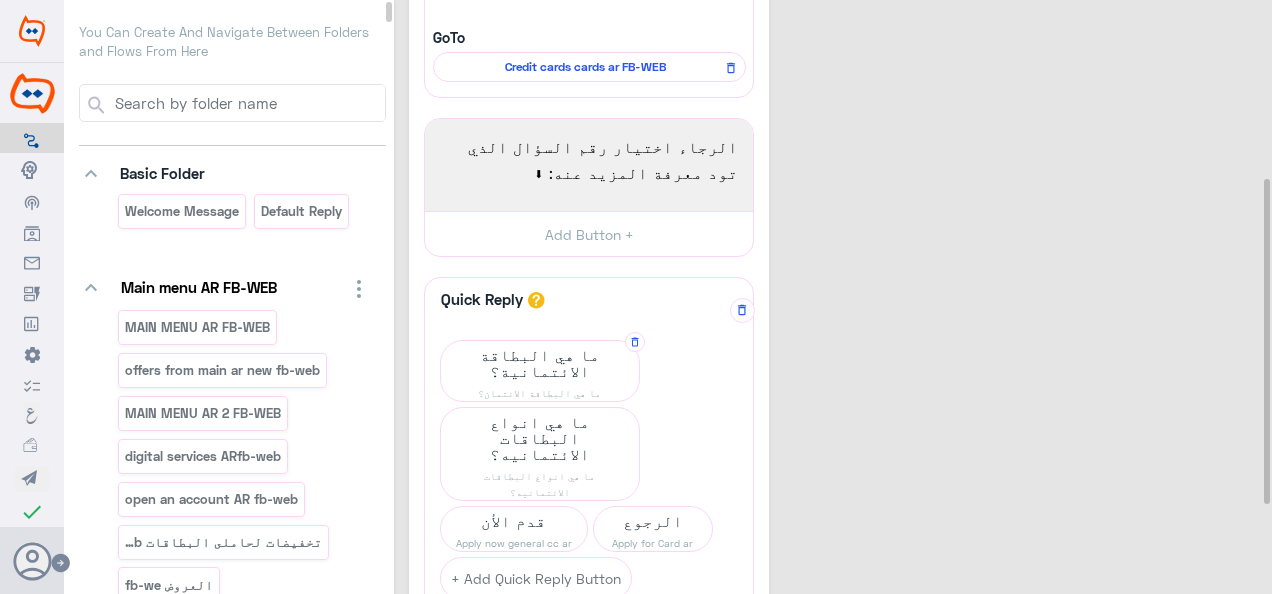 scroll, scrollTop: 200, scrollLeft: 0, axis: vertical 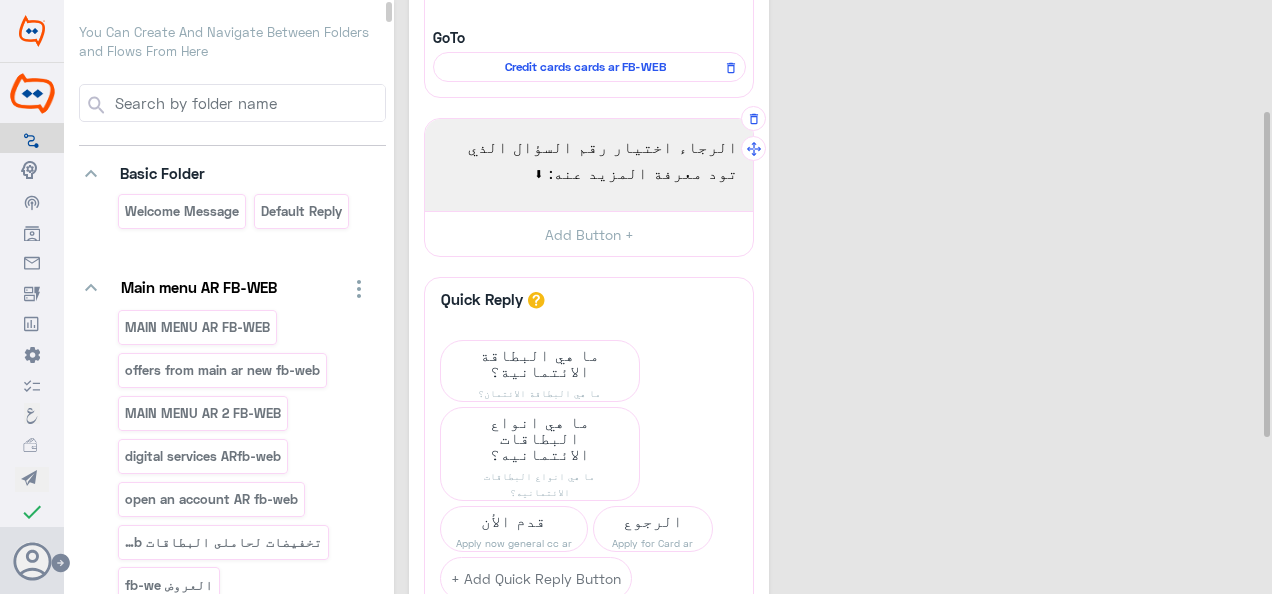 click on "الرجاء اختيار رقم السؤال الذي تود معرفة المزيد عنه: ⬇" at bounding box center [589, 165] 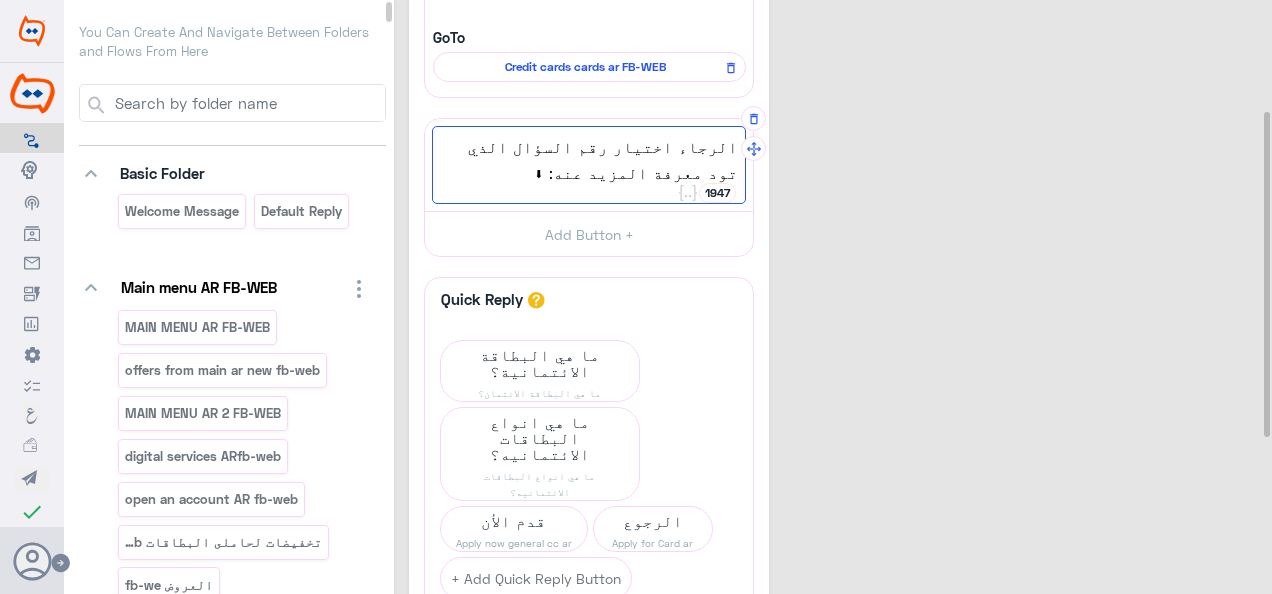 click on "الرجاء اختيار رقم السؤال الذي تود معرفة المزيد عنه: ⬇" at bounding box center [589, 159] 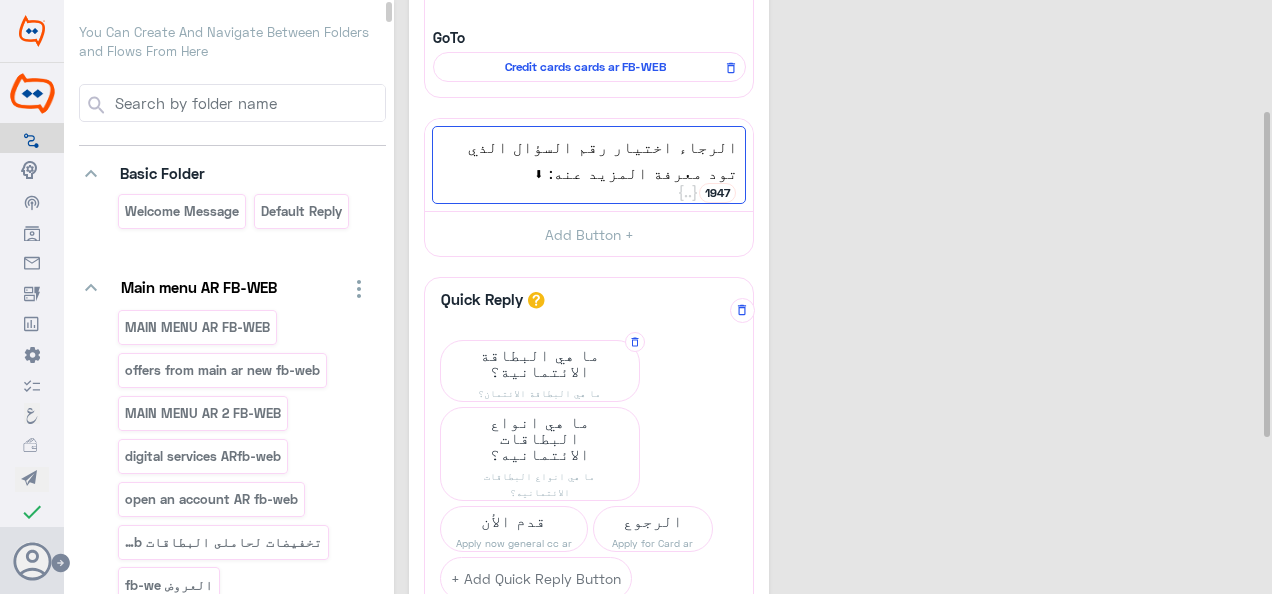 click on "ما هي البطاقة الائتمانية؟" 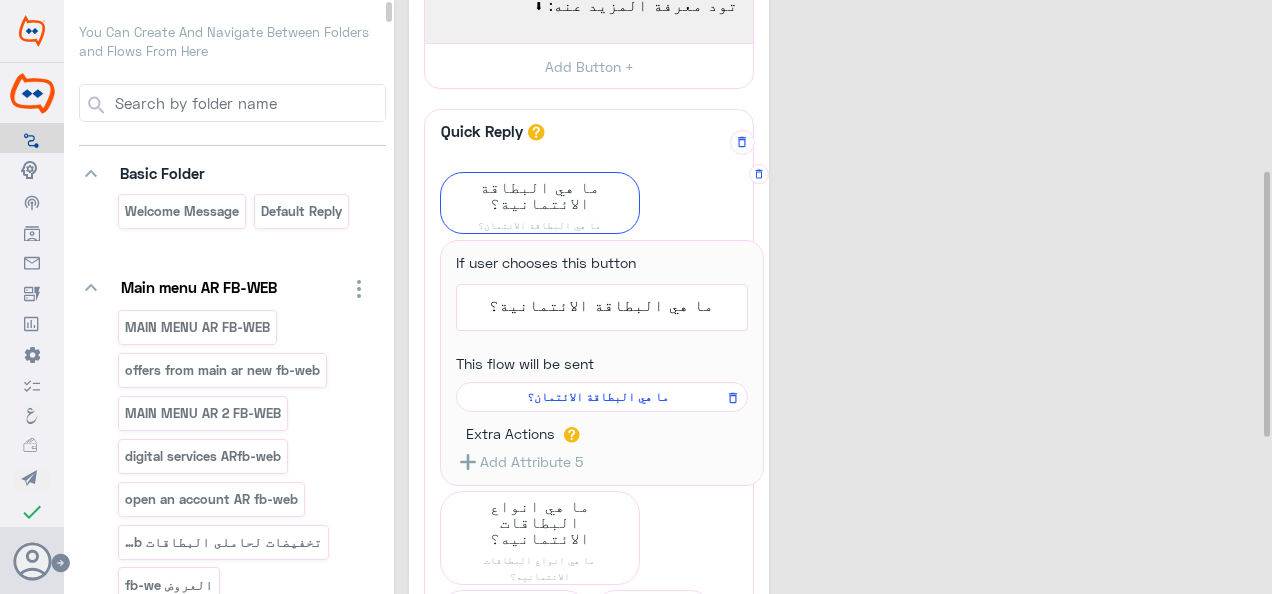 scroll, scrollTop: 400, scrollLeft: 0, axis: vertical 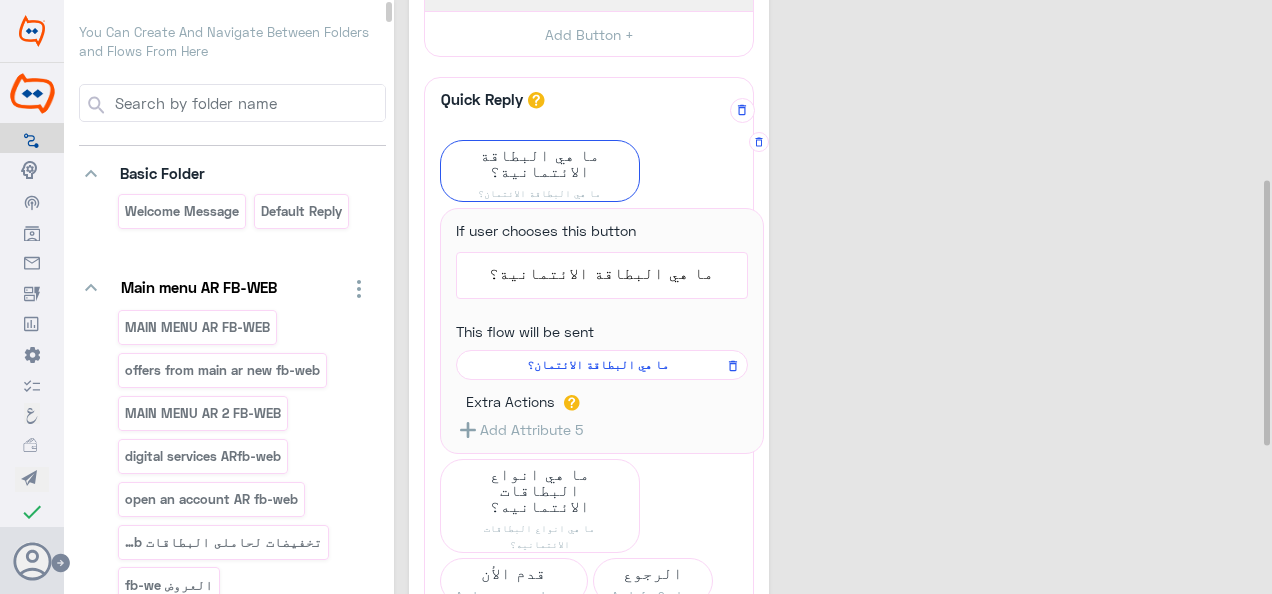 click on "ما هي البطاقة الائتمان؟" 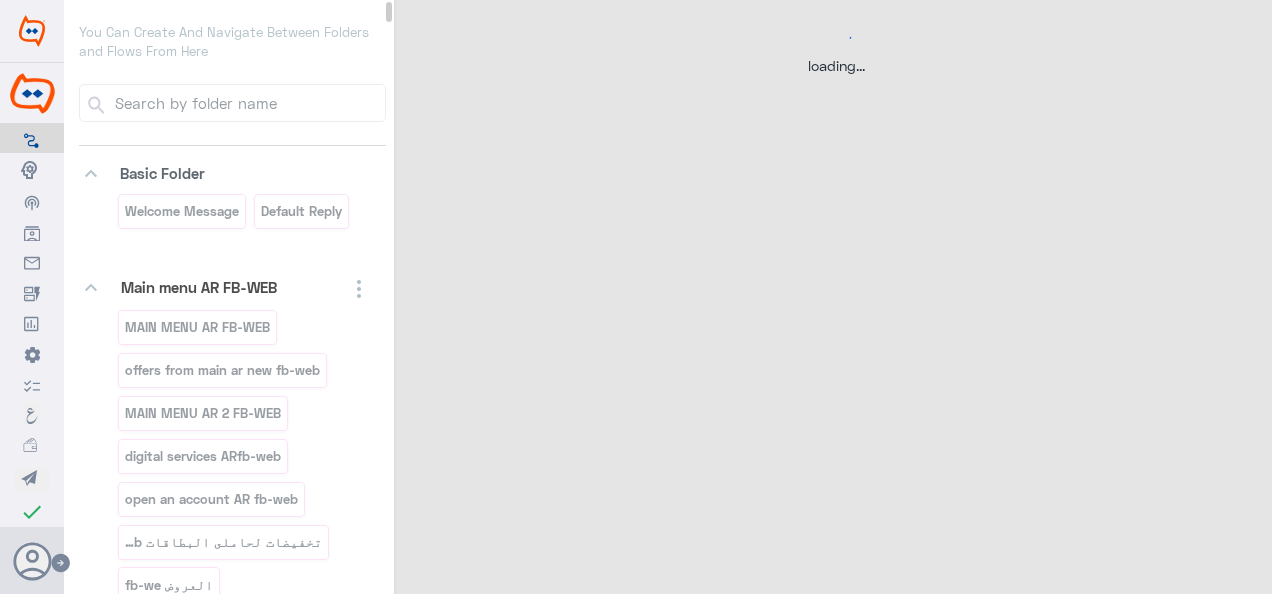 scroll, scrollTop: 0, scrollLeft: 0, axis: both 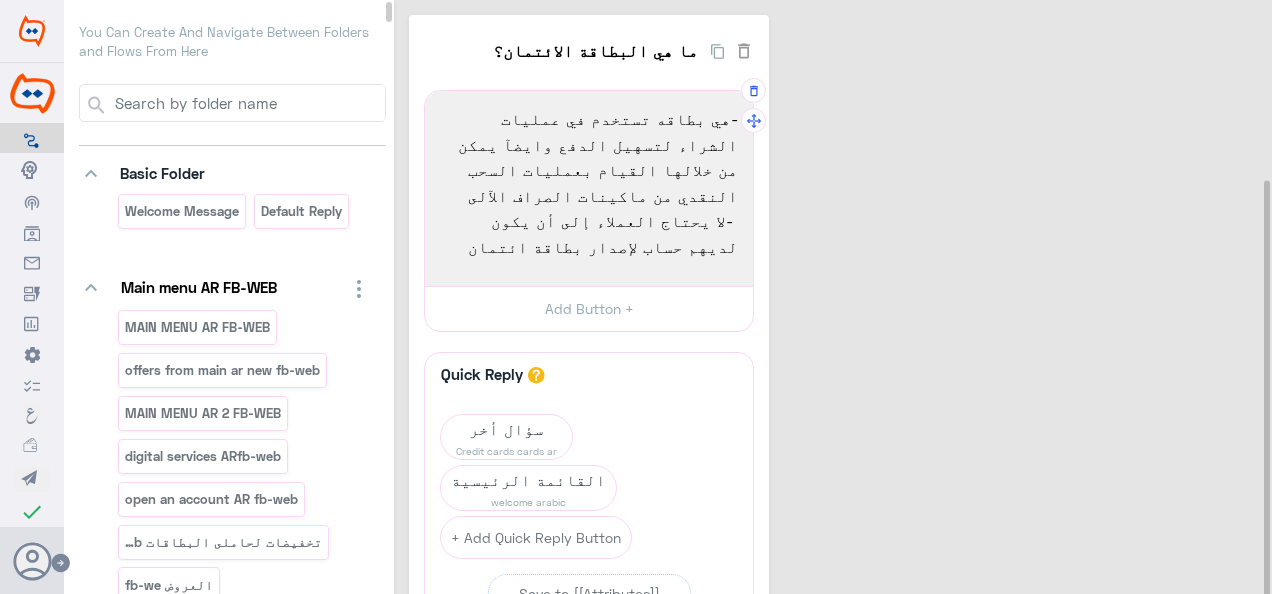 click on "-لا يحتاج العملاء إلى أن يكون لديهم حساب لإصدار بطاقة ائتمان" at bounding box center [589, 233] 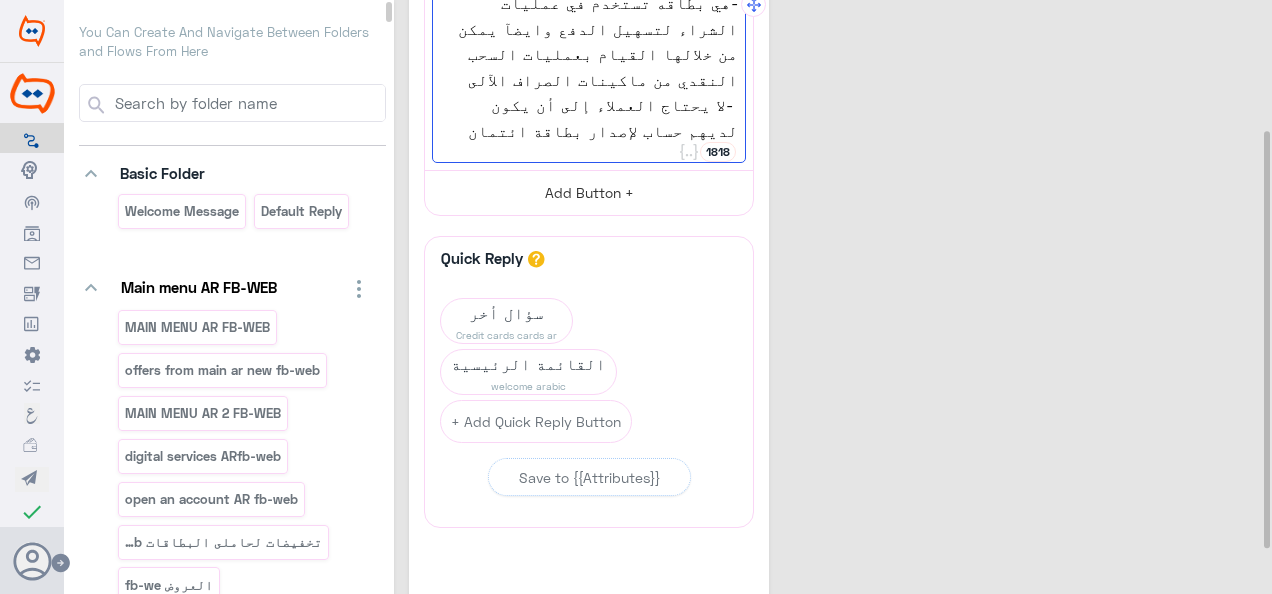 scroll, scrollTop: 200, scrollLeft: 0, axis: vertical 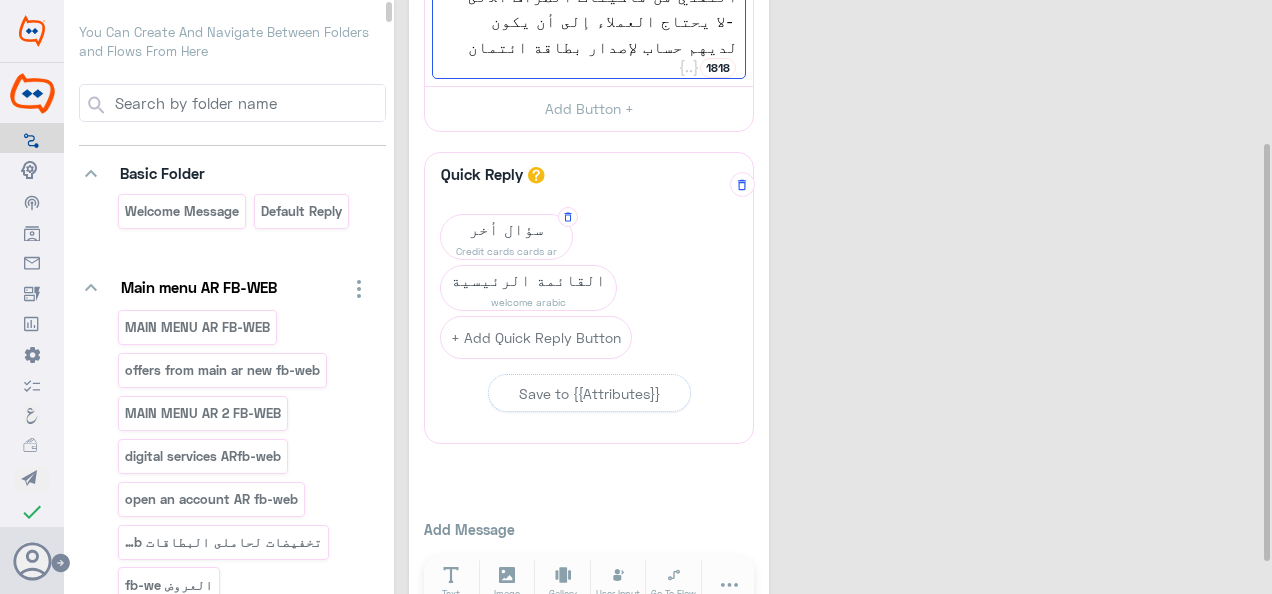 click on "سؤال أخر" 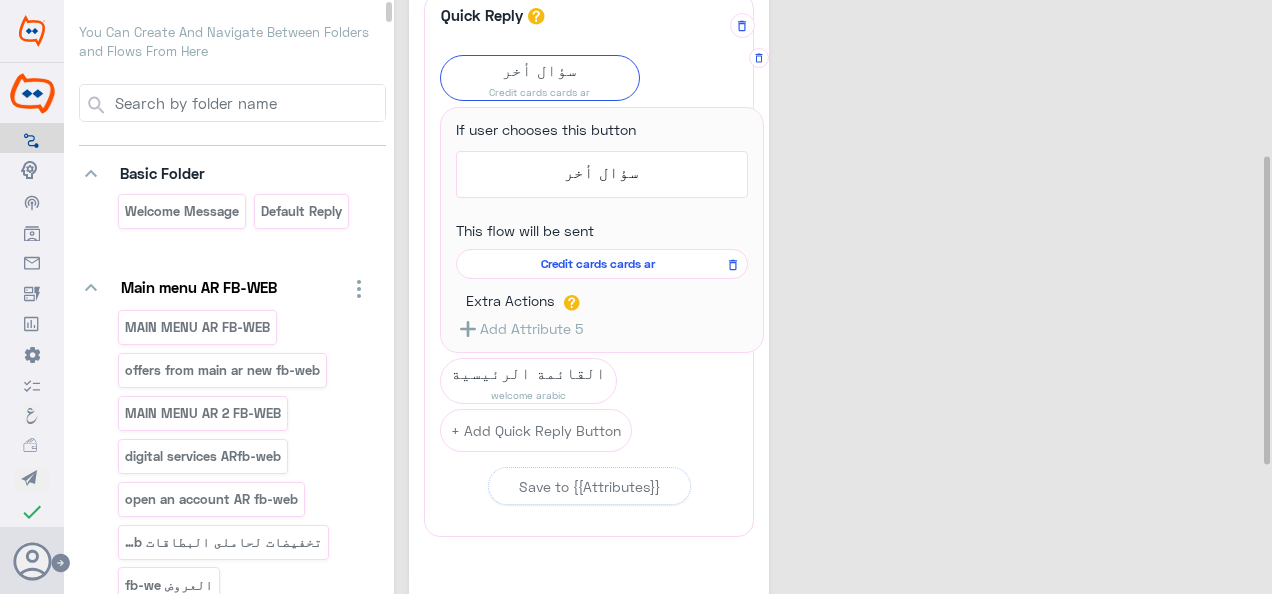 scroll, scrollTop: 400, scrollLeft: 0, axis: vertical 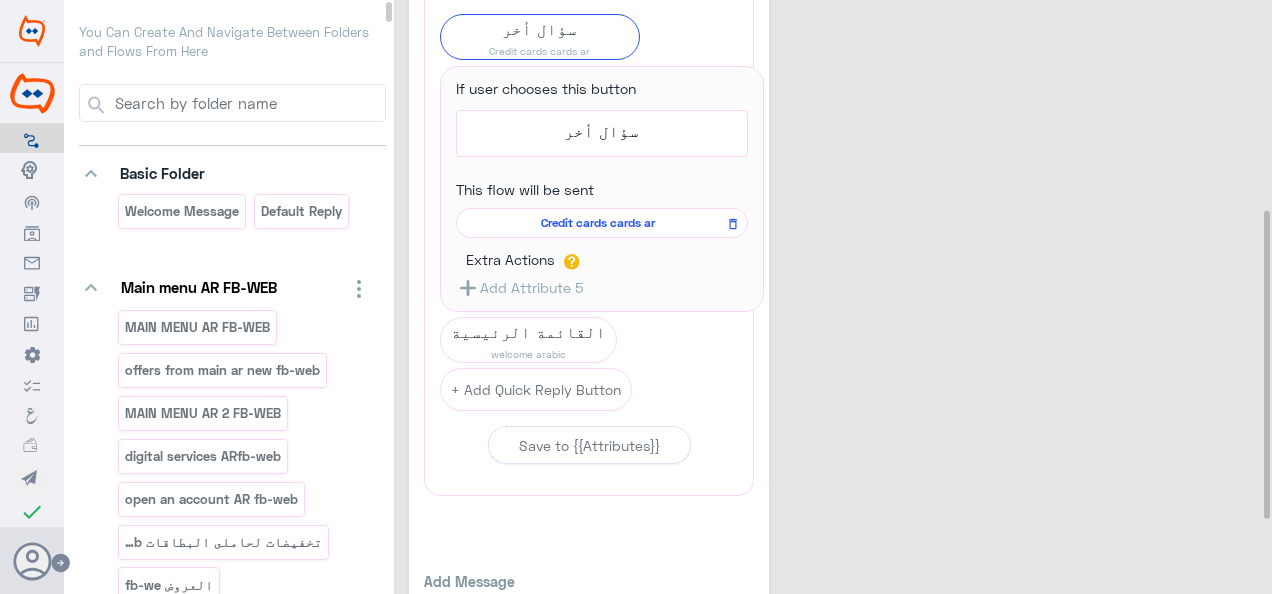 click on "Credit cards cards ar" 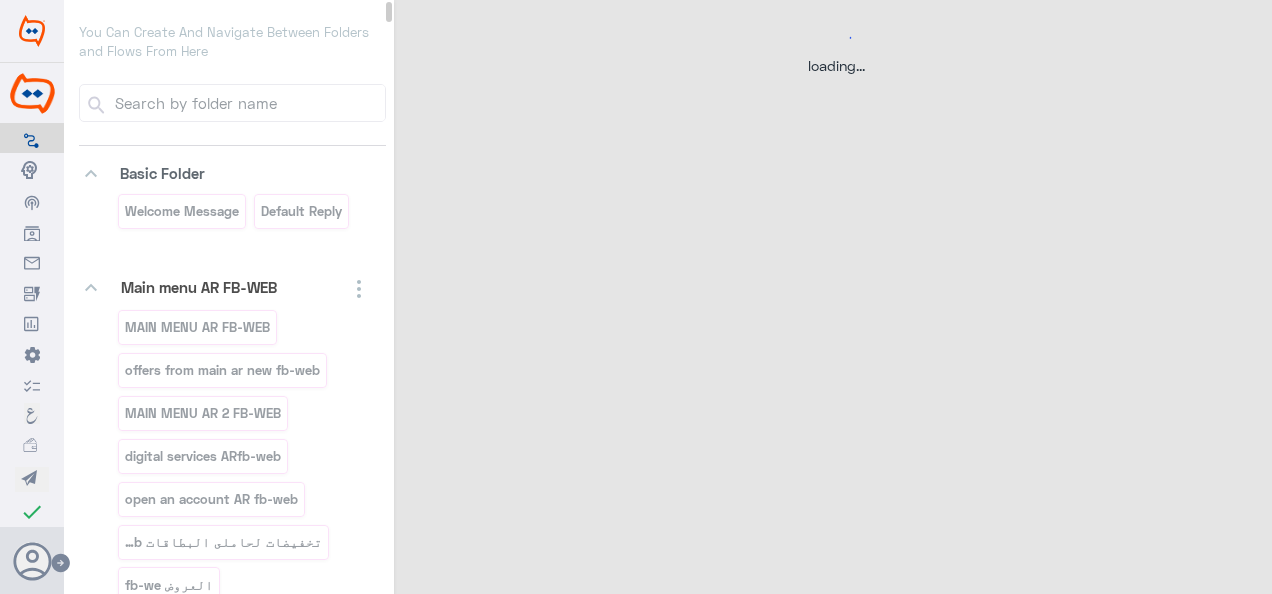 scroll, scrollTop: 0, scrollLeft: 0, axis: both 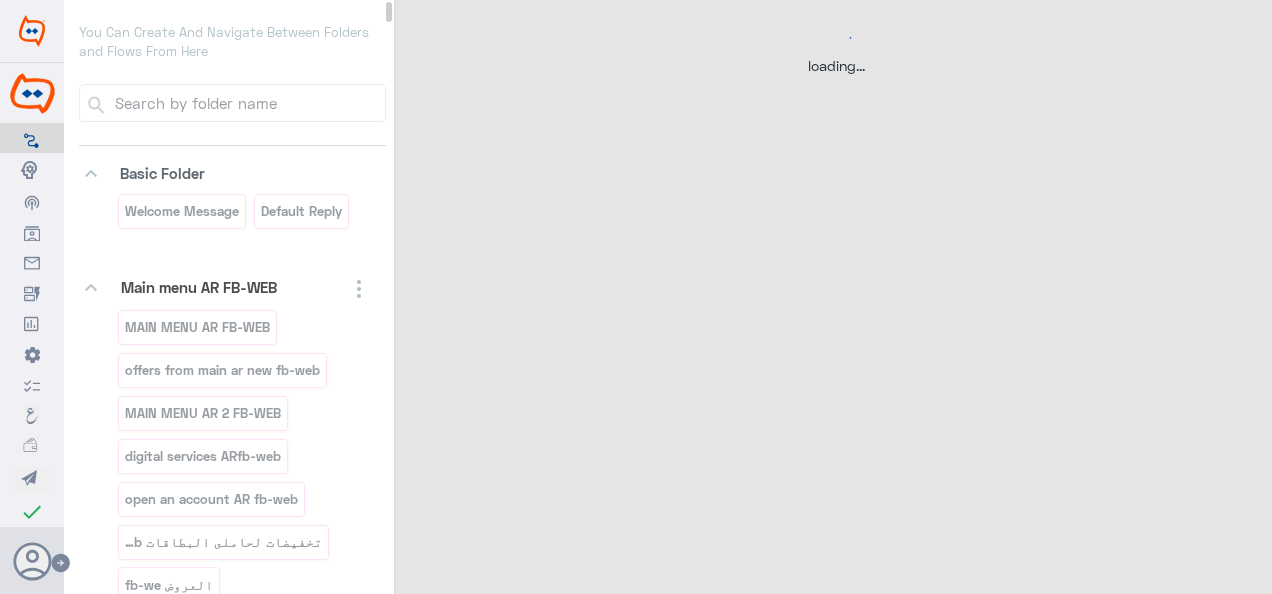 select on "3" 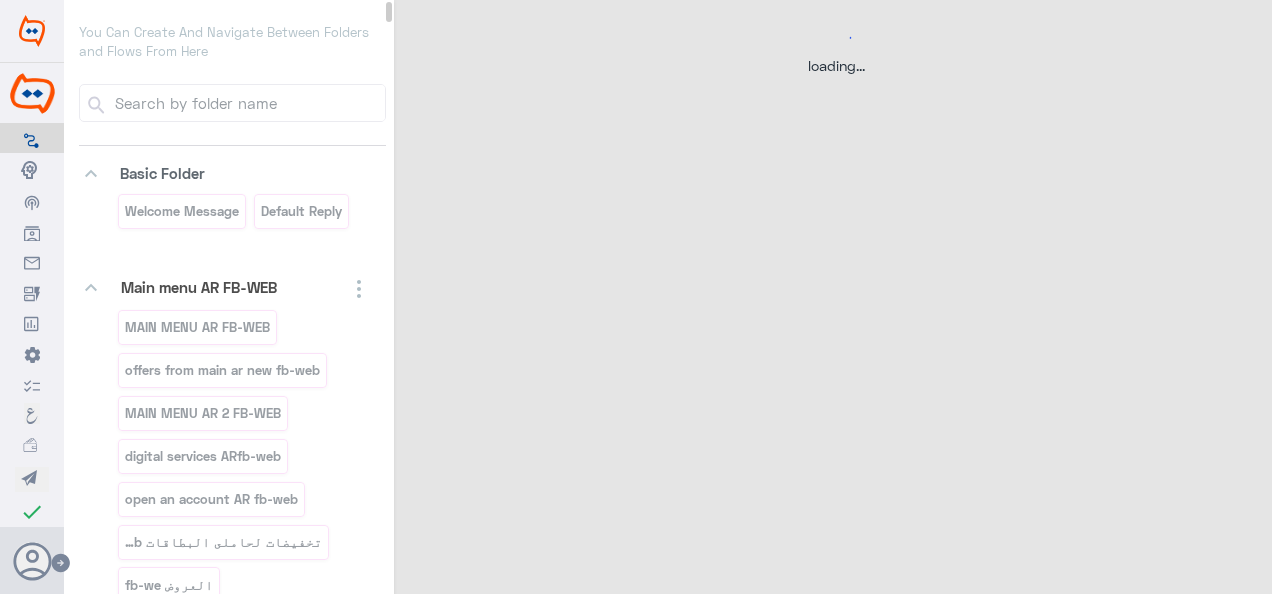 select on "2" 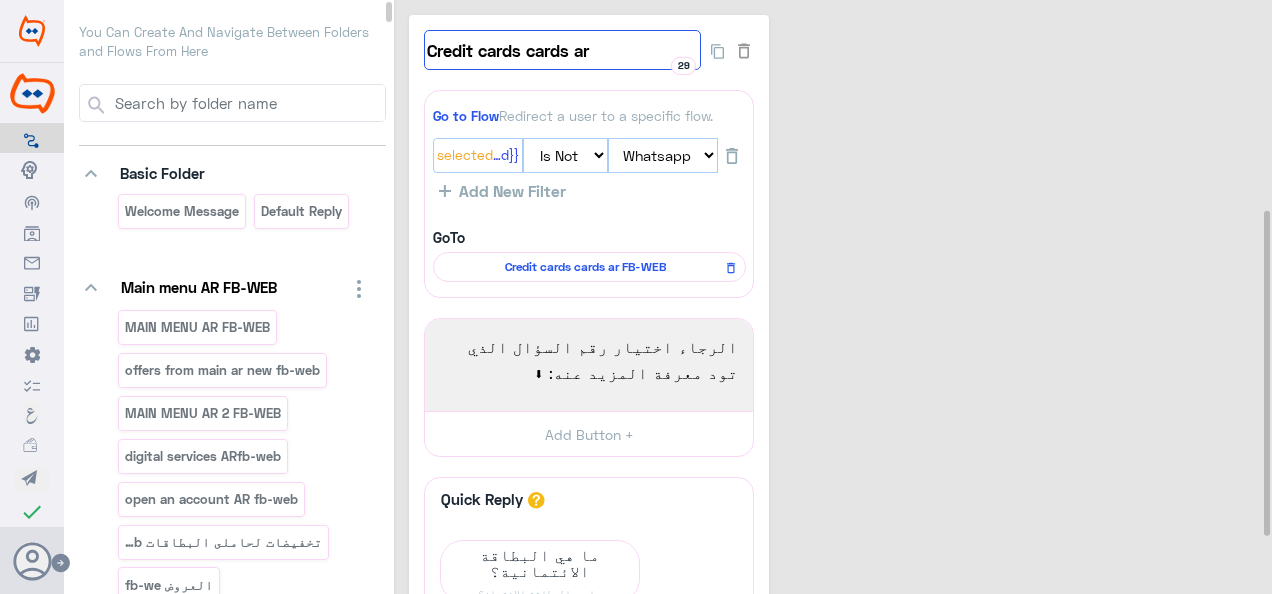 click on "Credit cards cards ar" 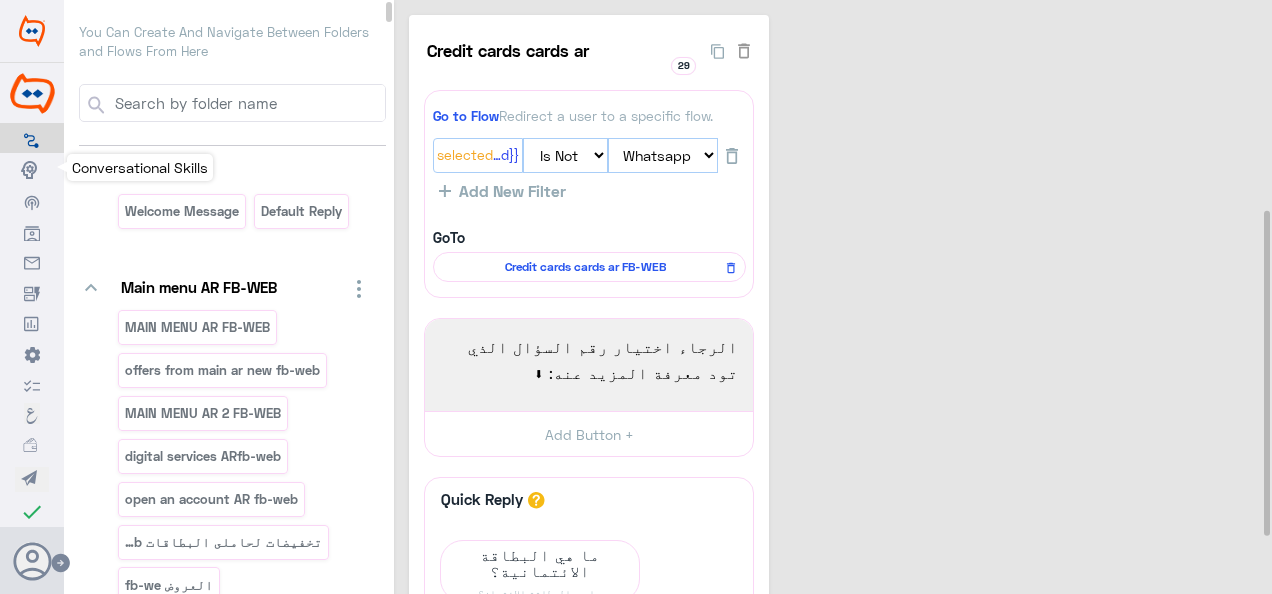 click 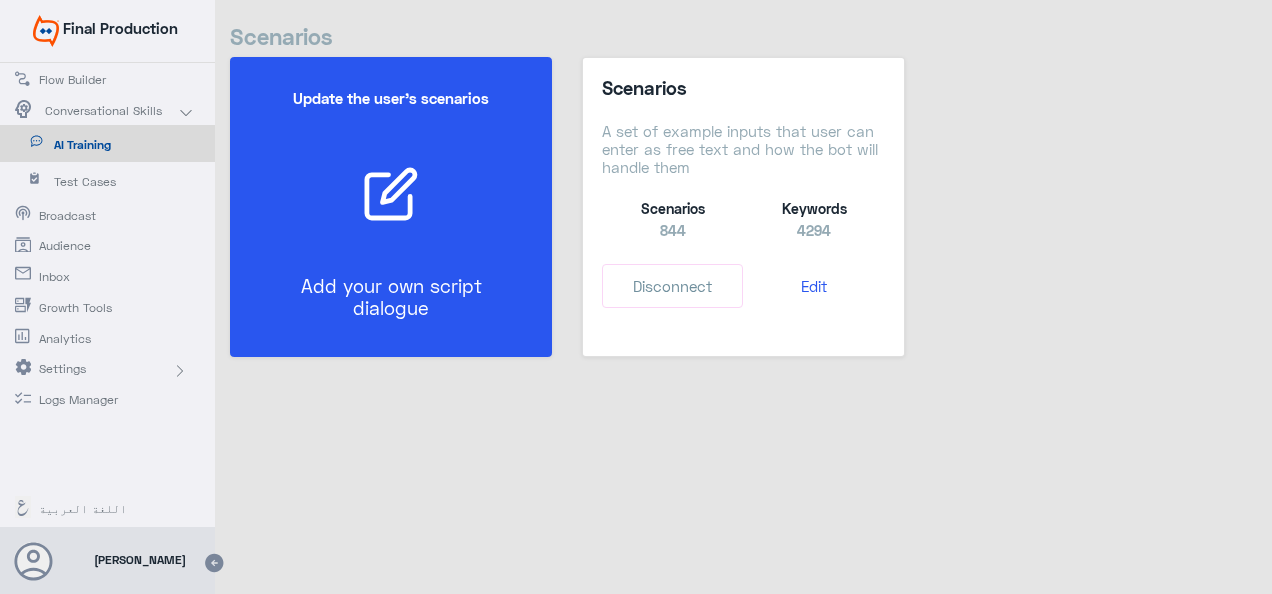 click on "Update the user’s scenarios   Add your own script dialogue" at bounding box center (391, 207) 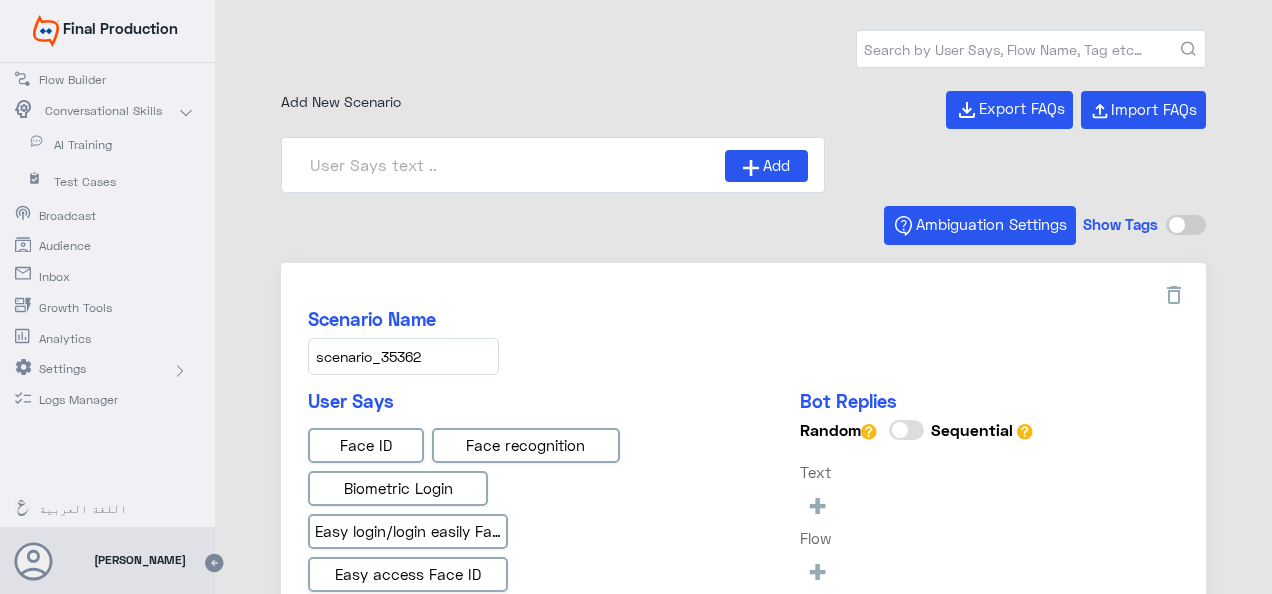 type on "Face ID En" 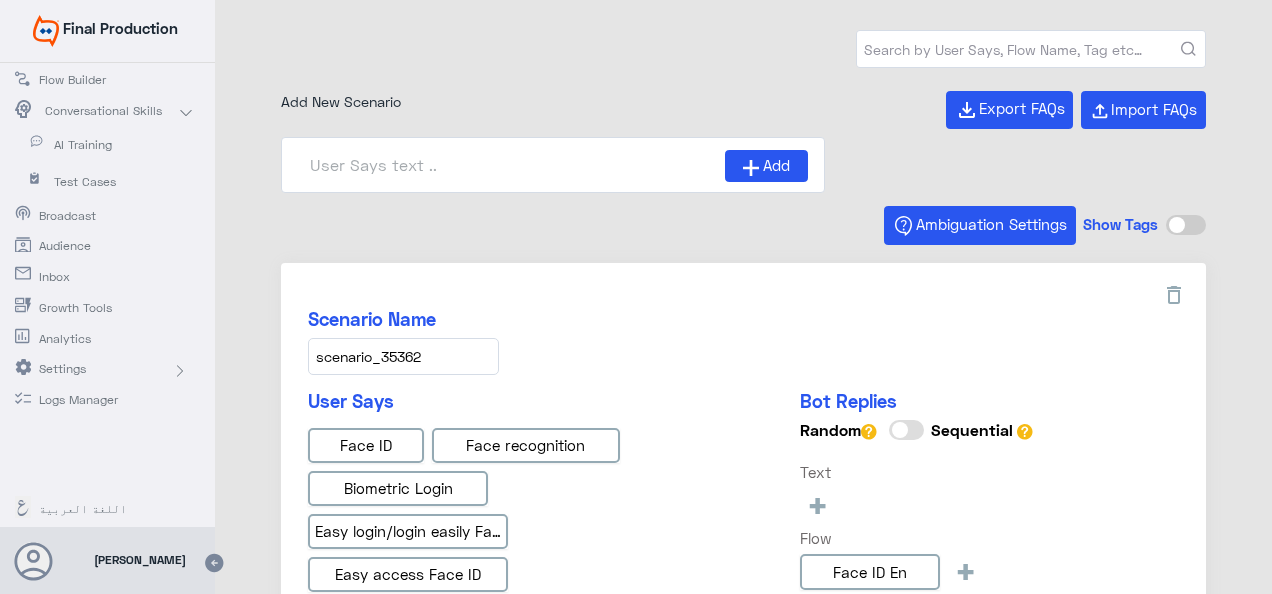 type on "IBAN AR" 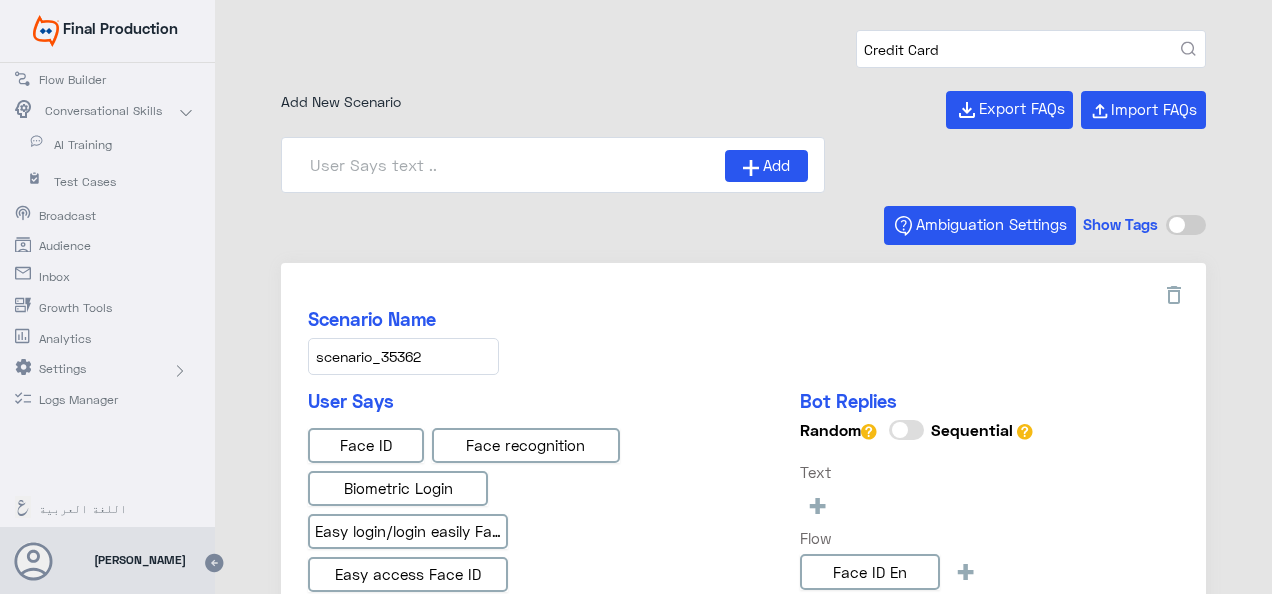 type on "Credit Card" 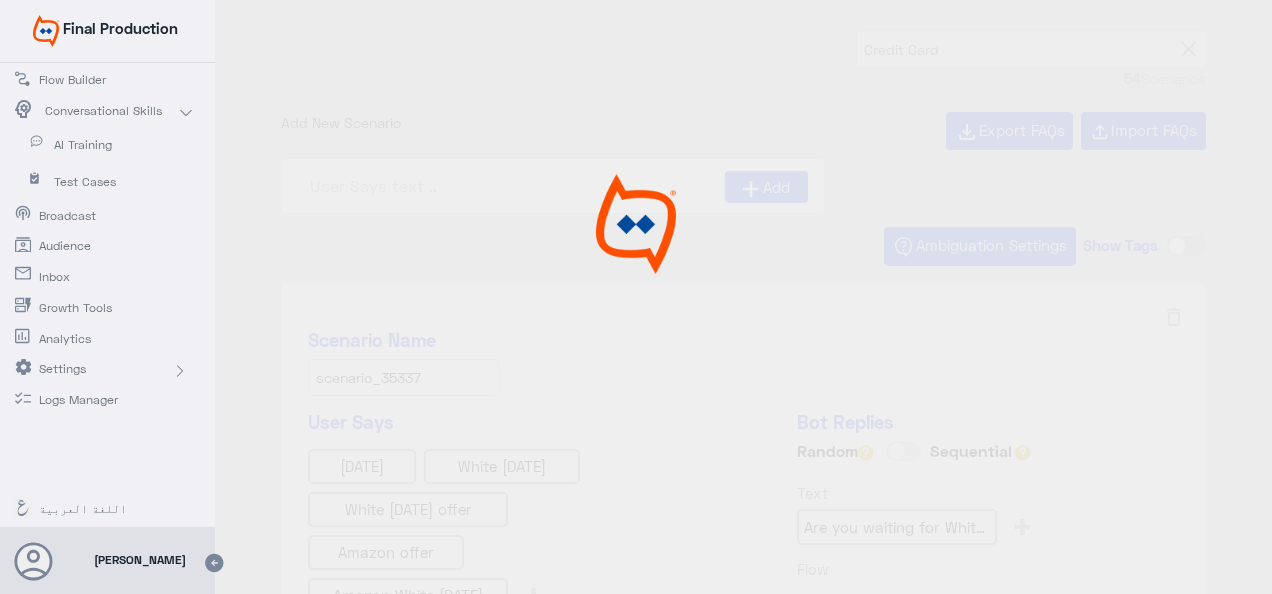 type on "International spending" 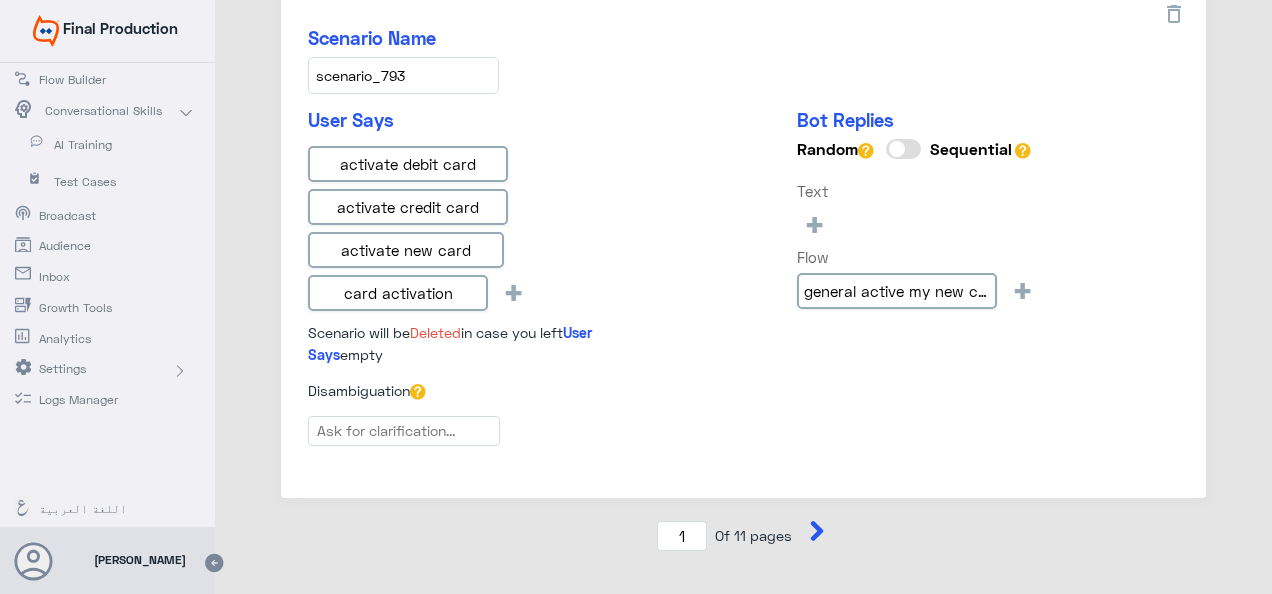 scroll, scrollTop: 2696, scrollLeft: 0, axis: vertical 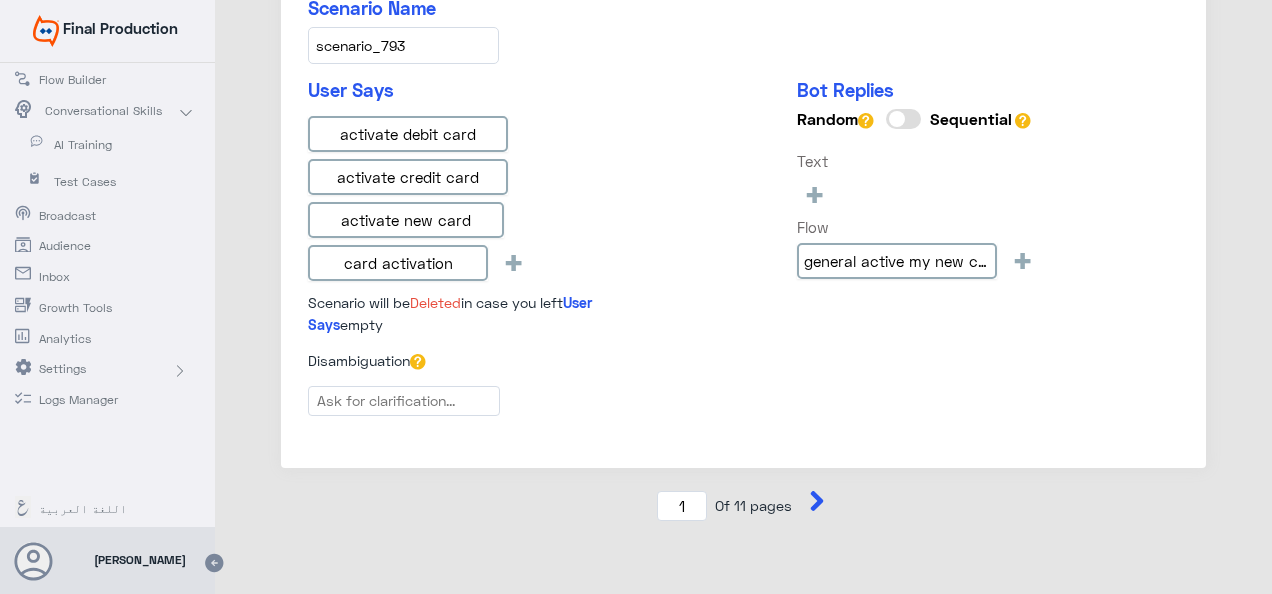 click 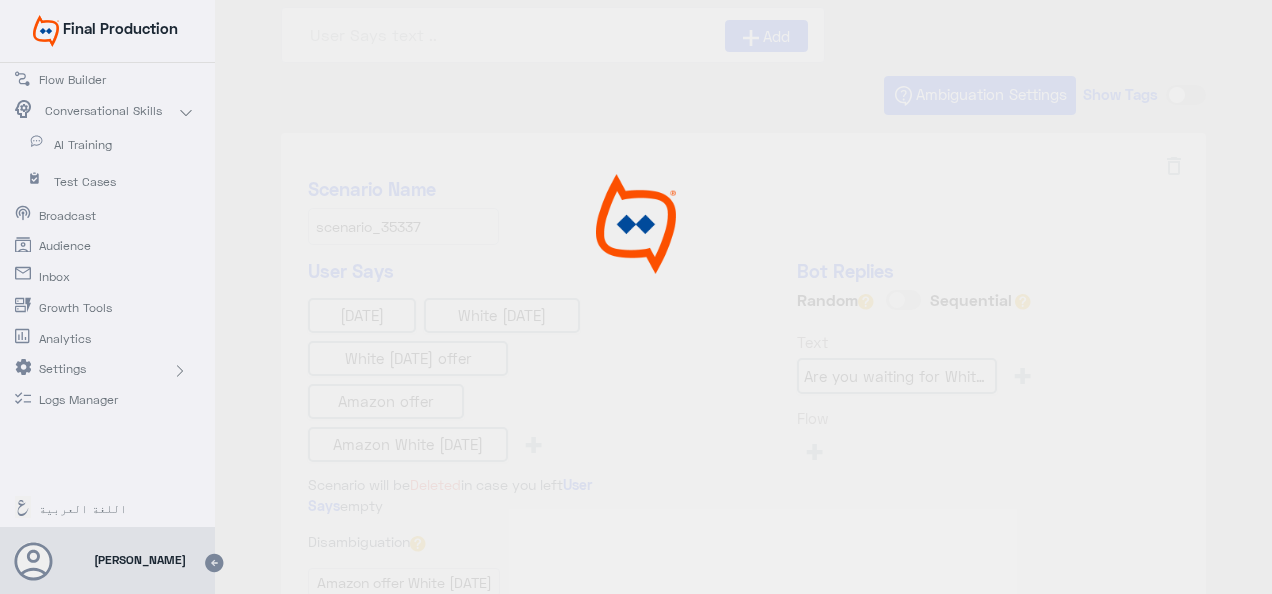 scroll, scrollTop: 0, scrollLeft: 0, axis: both 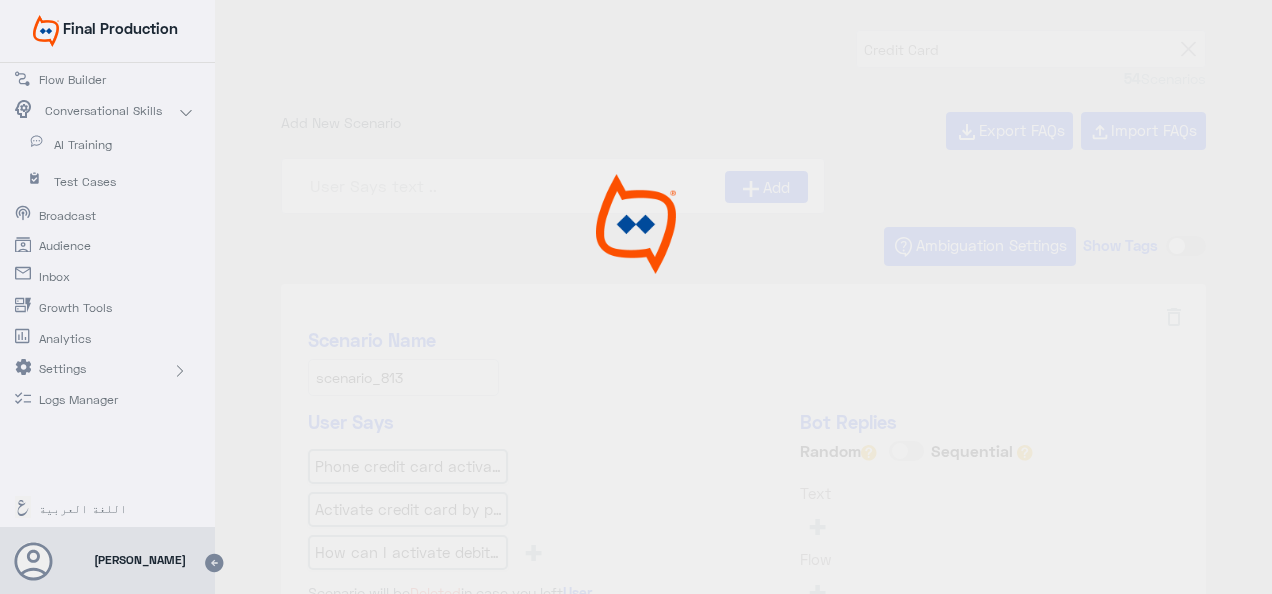 type on "For Credit Card Closure request ar" 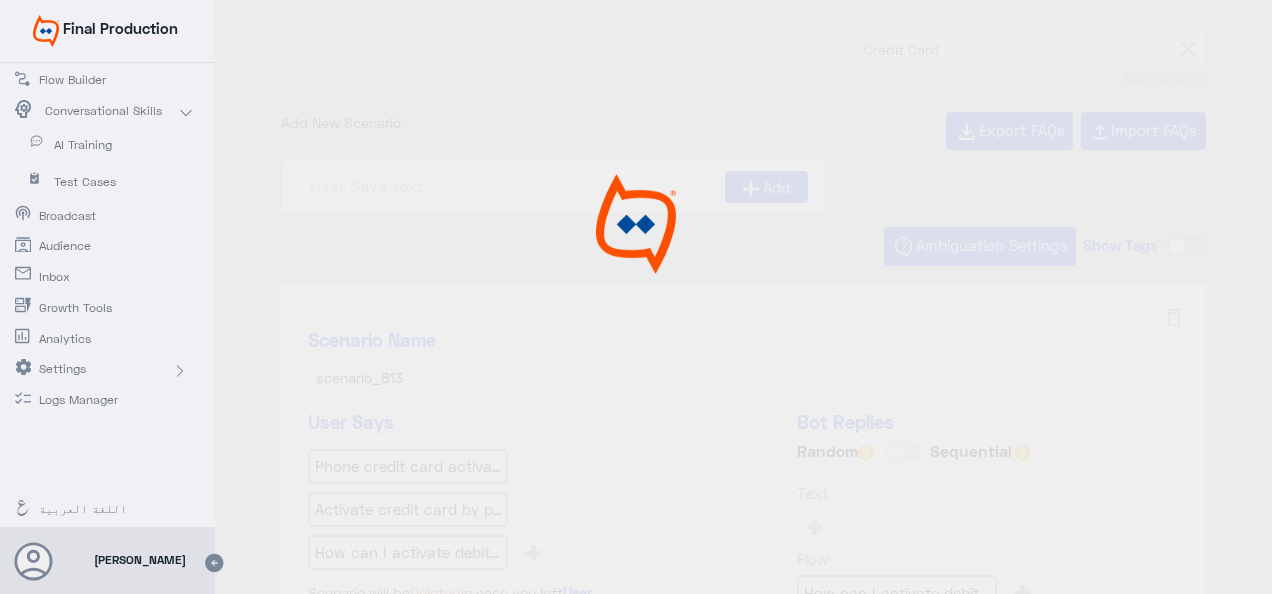 type on "Business credit cards en" 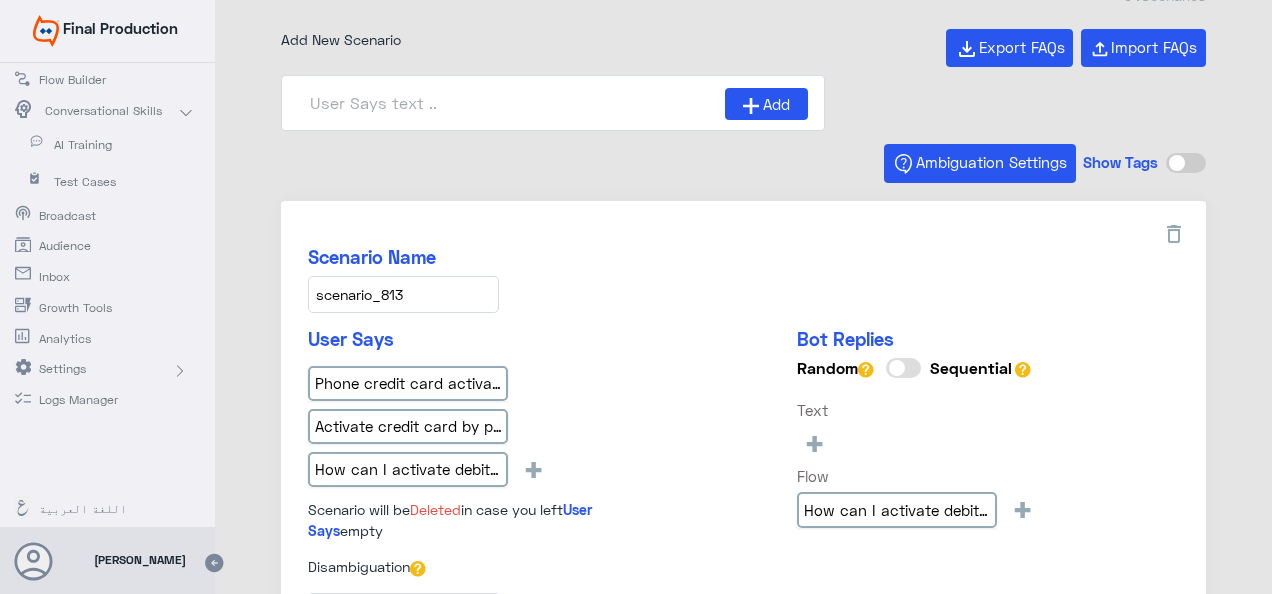 scroll, scrollTop: 200, scrollLeft: 0, axis: vertical 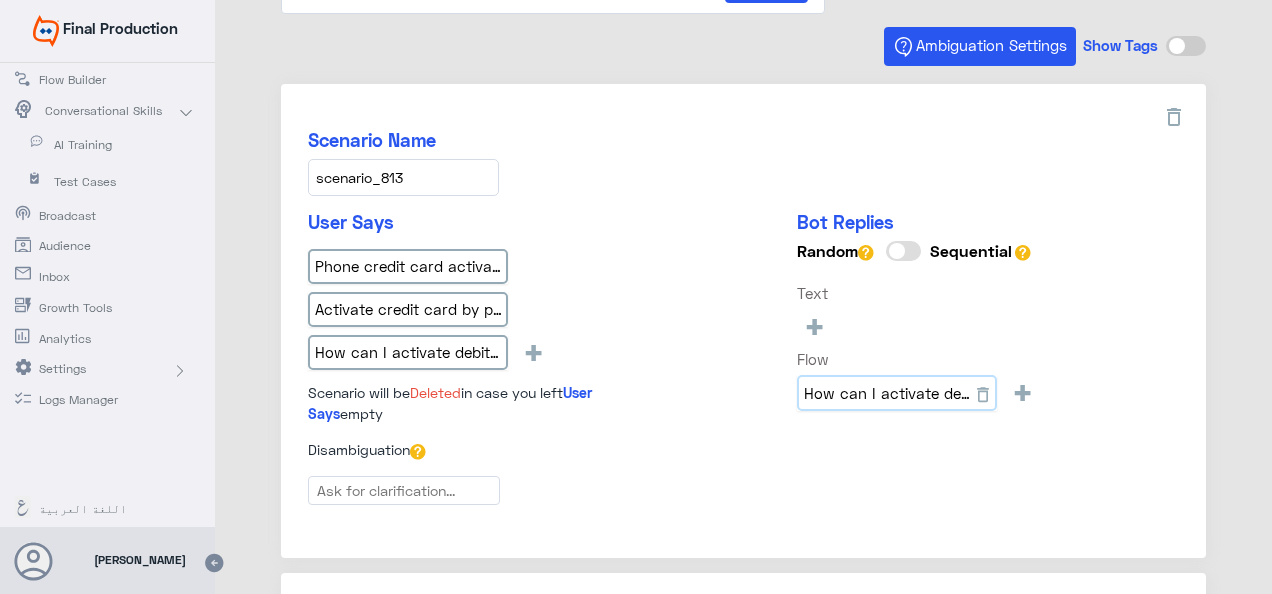 click on "How can I activate debit/credit card ?_en" at bounding box center [897, 393] 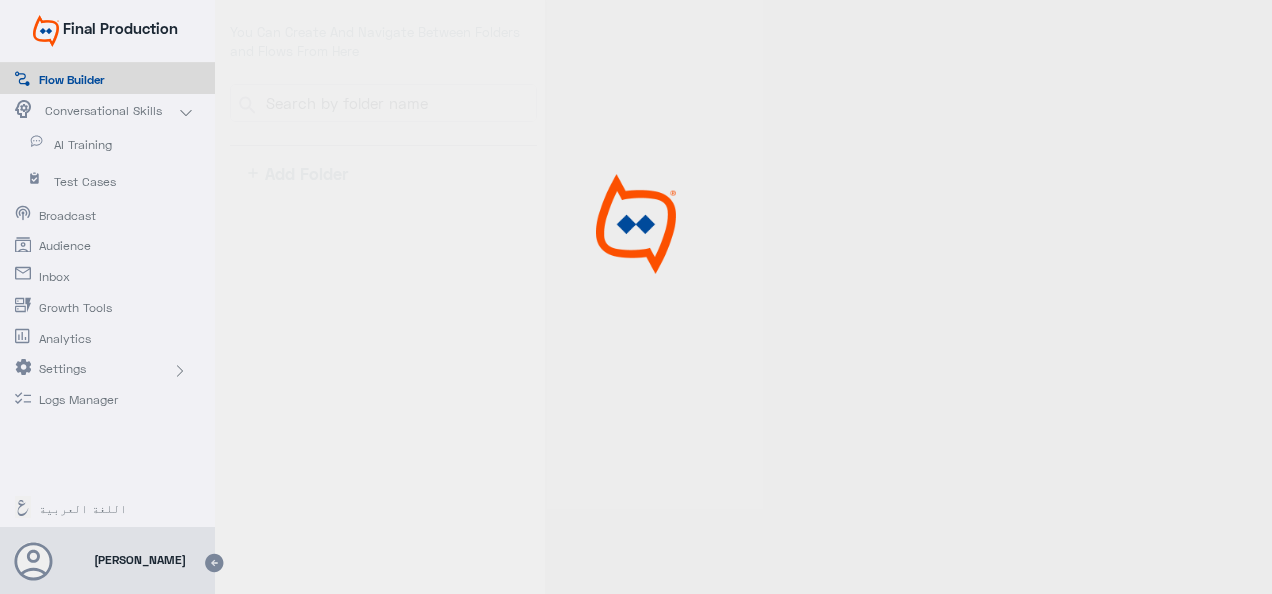 scroll, scrollTop: 0, scrollLeft: 0, axis: both 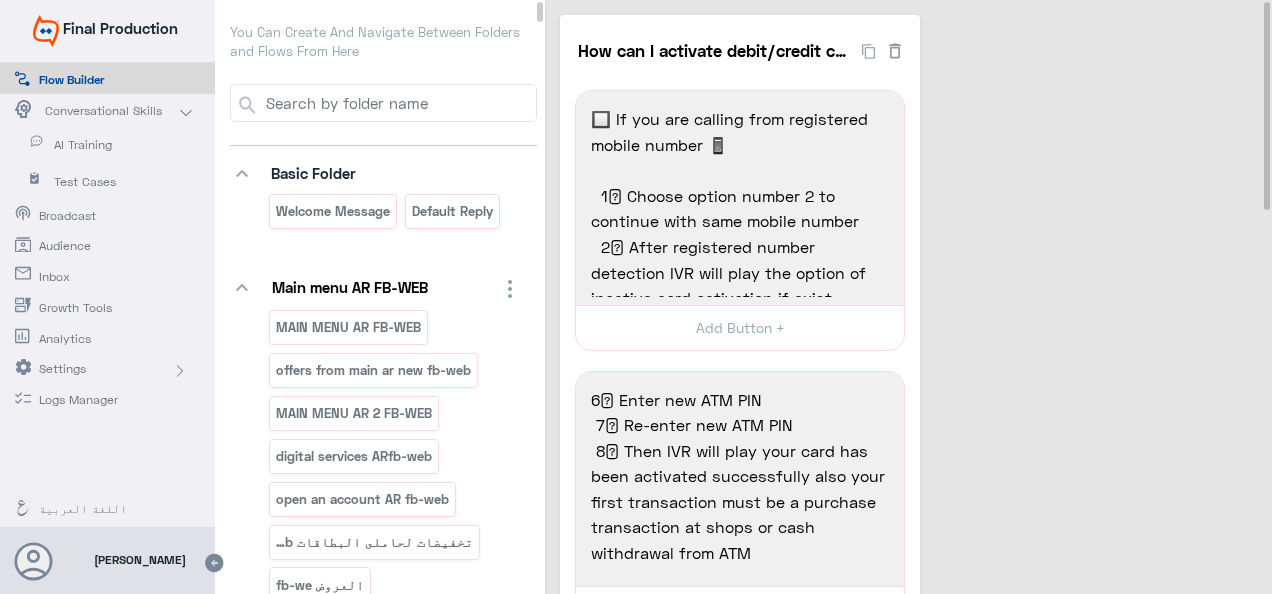 click on "AI Training" 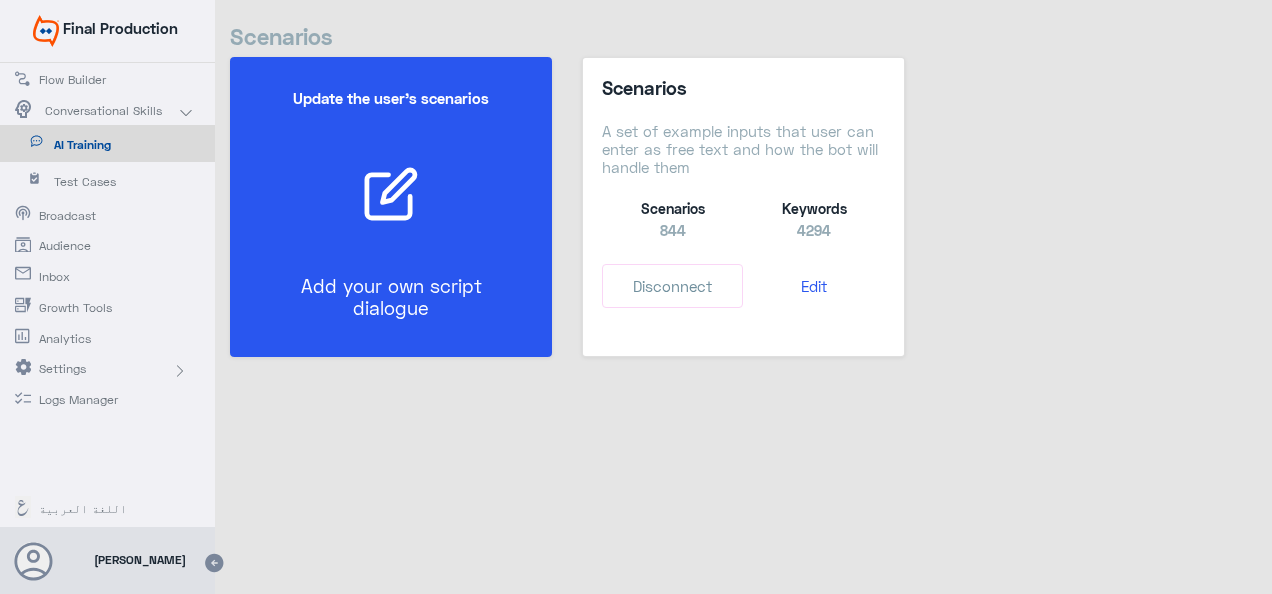 click on "Add your own script dialogue" at bounding box center (391, 297) 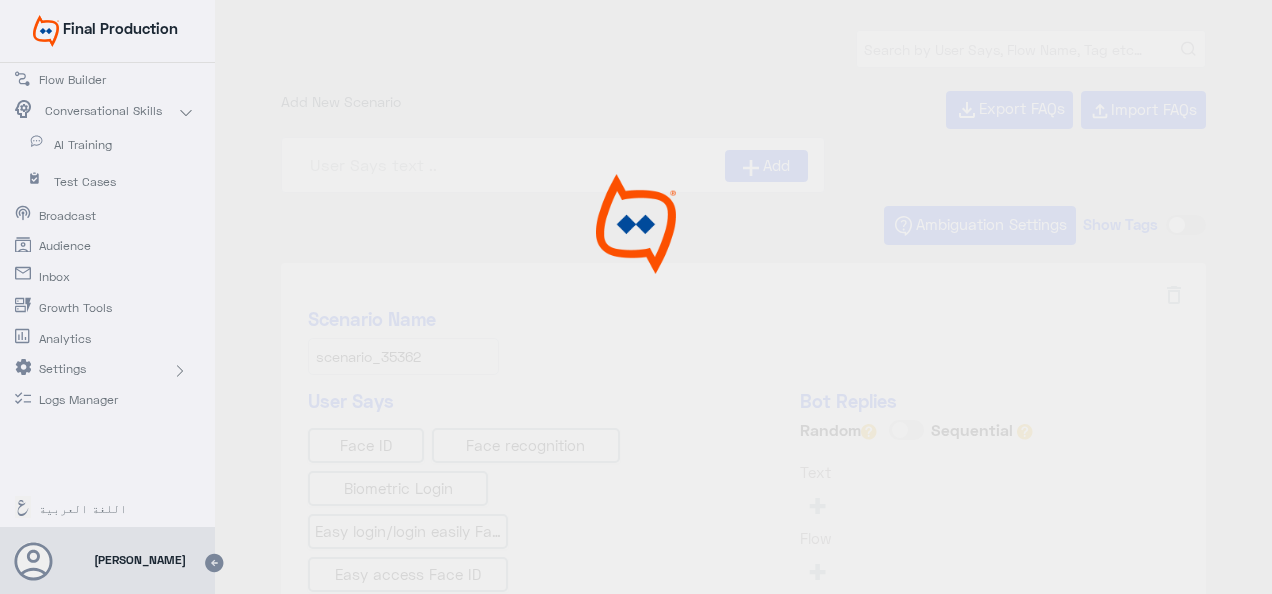 type on "IBAN AR" 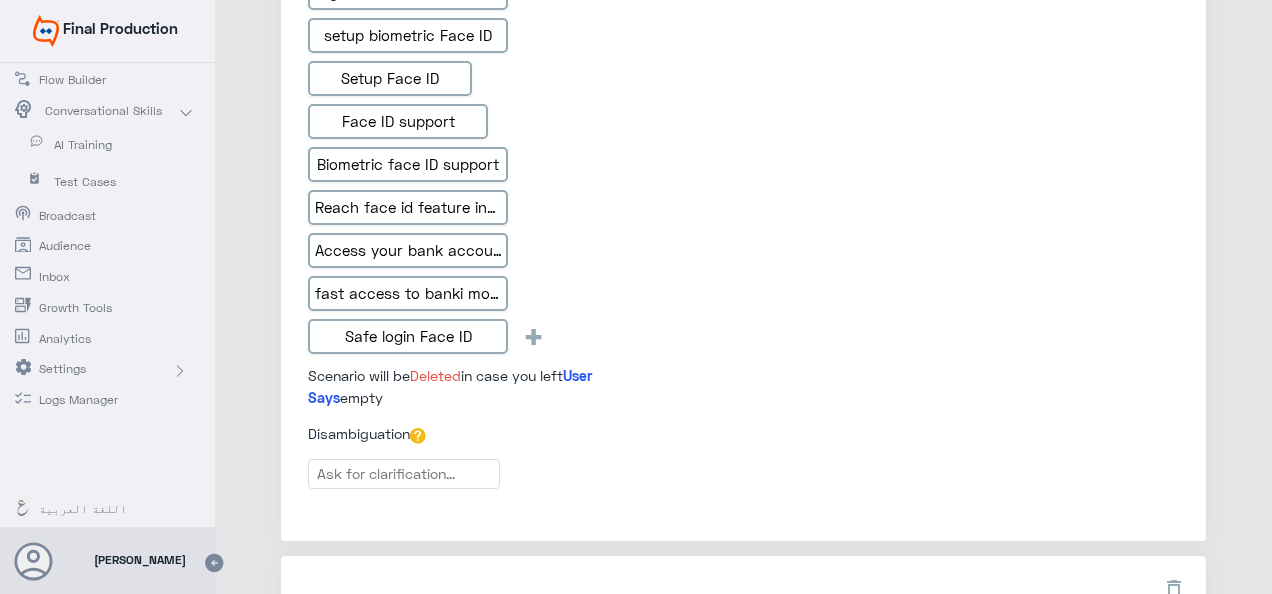 scroll, scrollTop: 700, scrollLeft: 0, axis: vertical 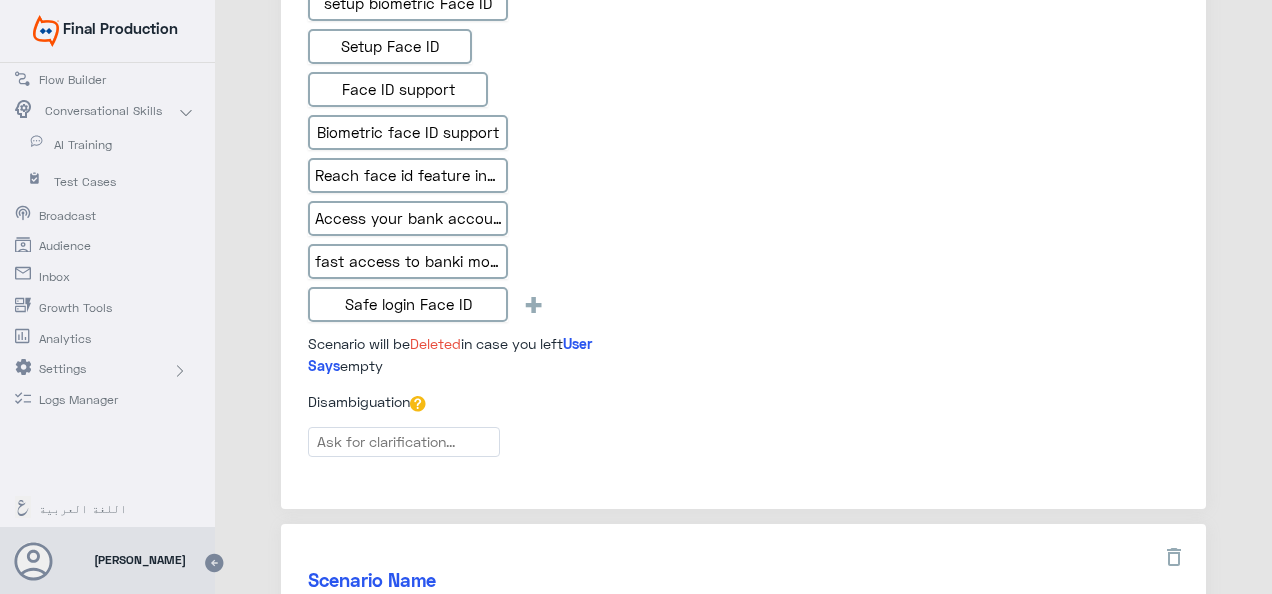 click at bounding box center [404, 441] 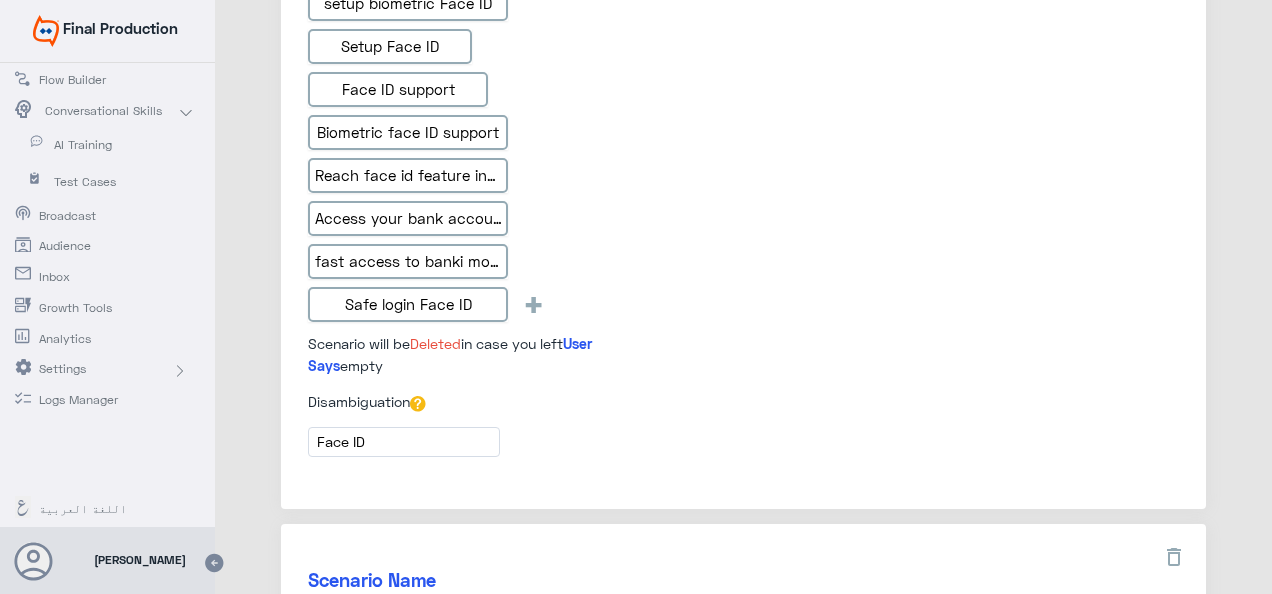 click on "Face ID" at bounding box center (404, 441) 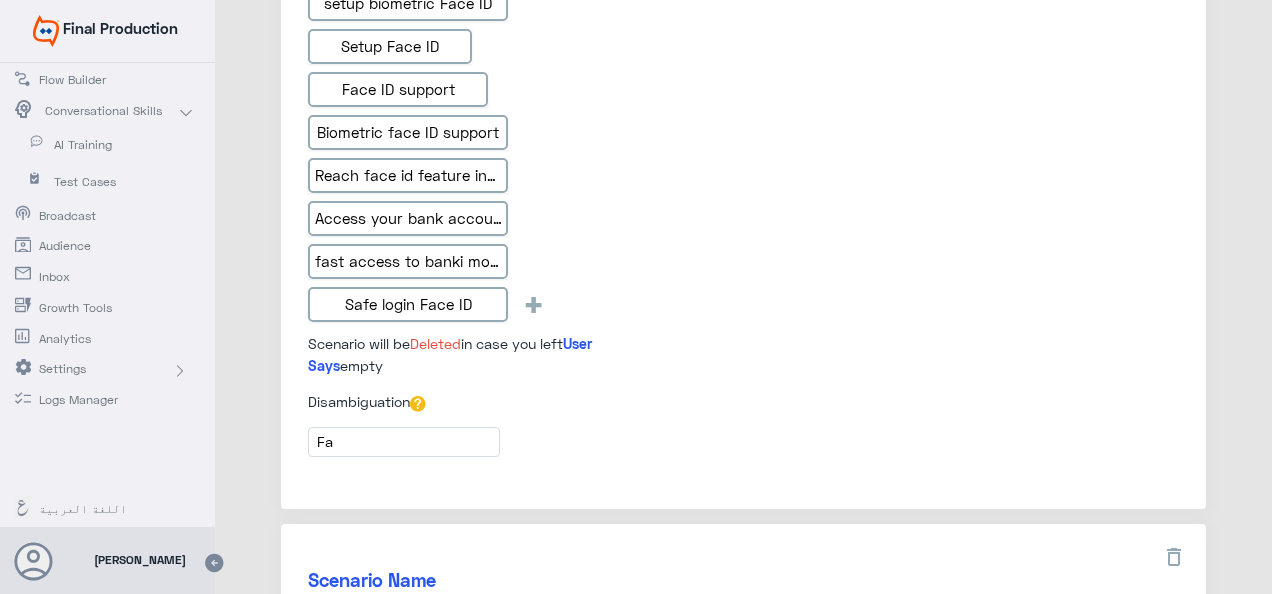 type on "F" 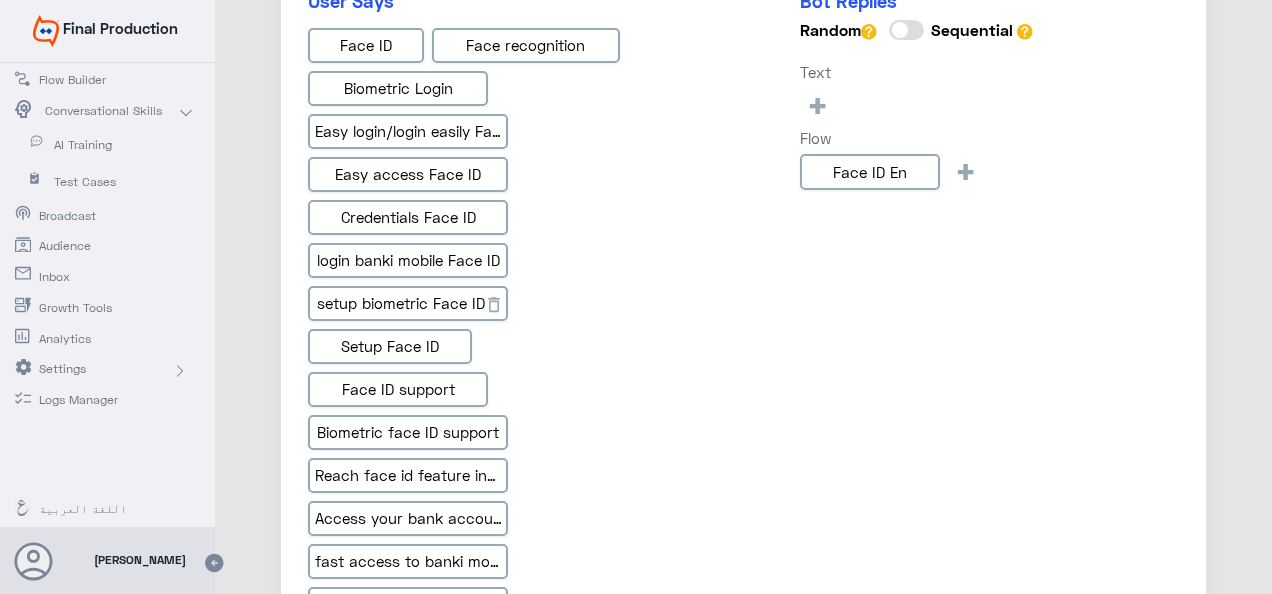 scroll, scrollTop: 300, scrollLeft: 0, axis: vertical 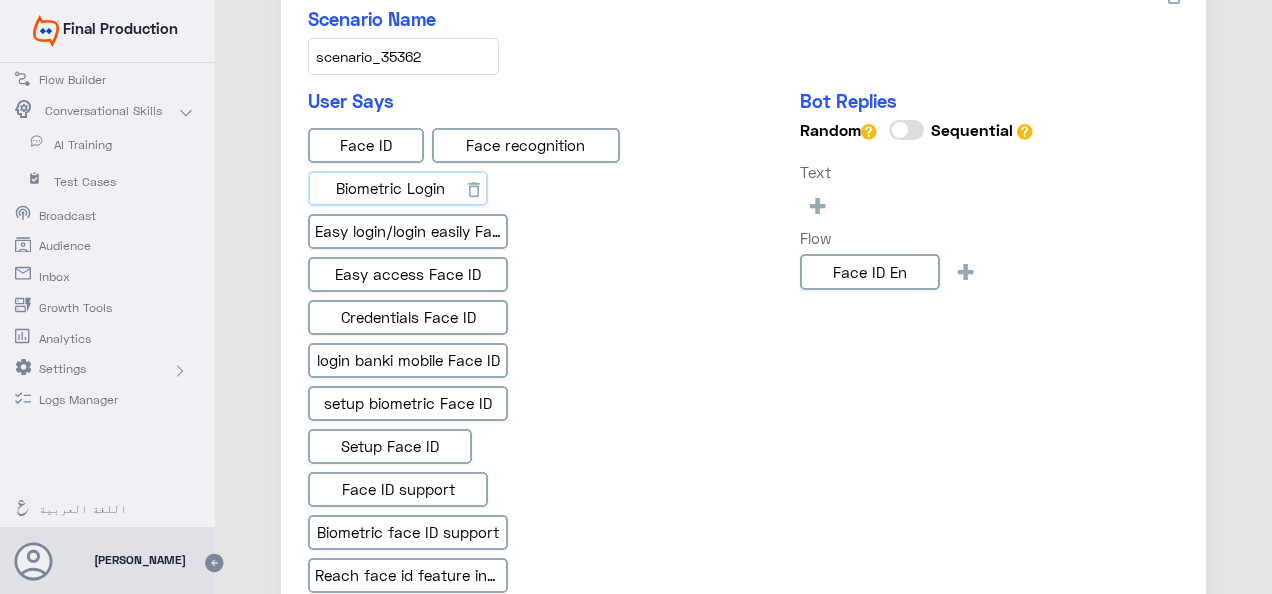 click on "Biometric Login" at bounding box center (398, 189) 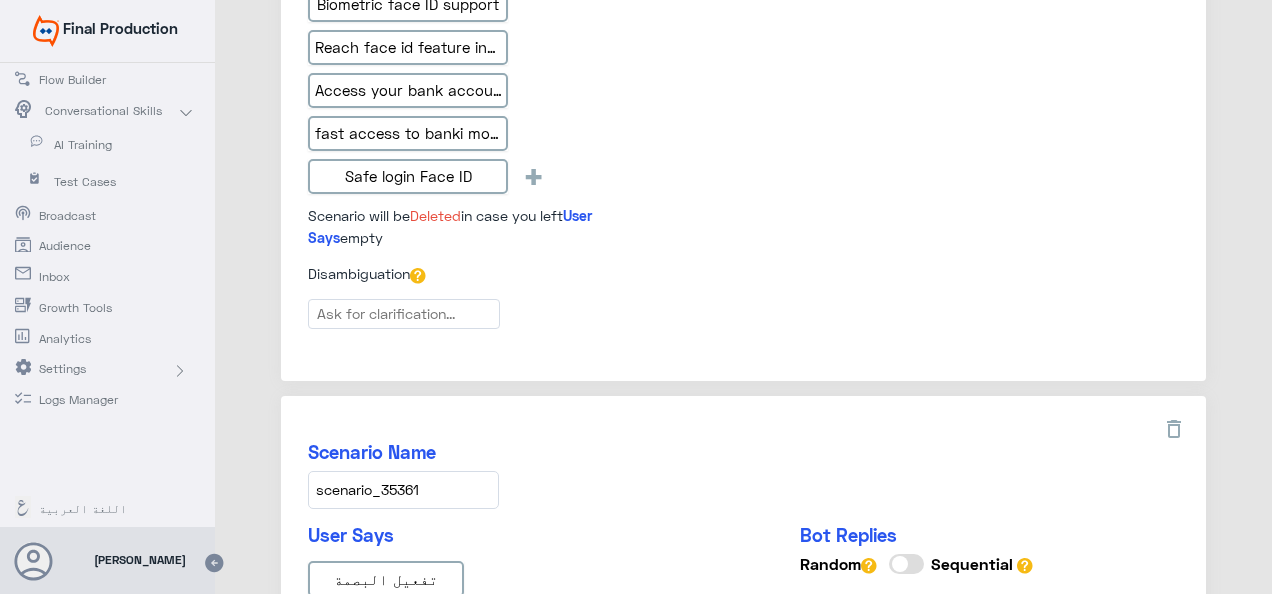 scroll, scrollTop: 900, scrollLeft: 0, axis: vertical 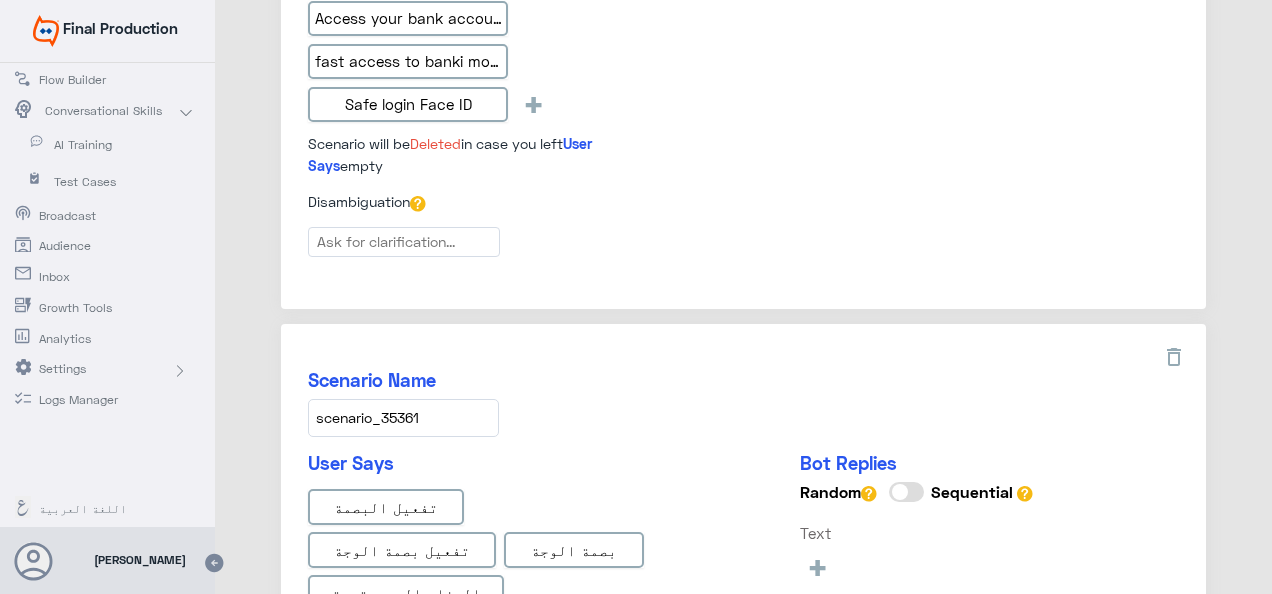 click at bounding box center [404, 241] 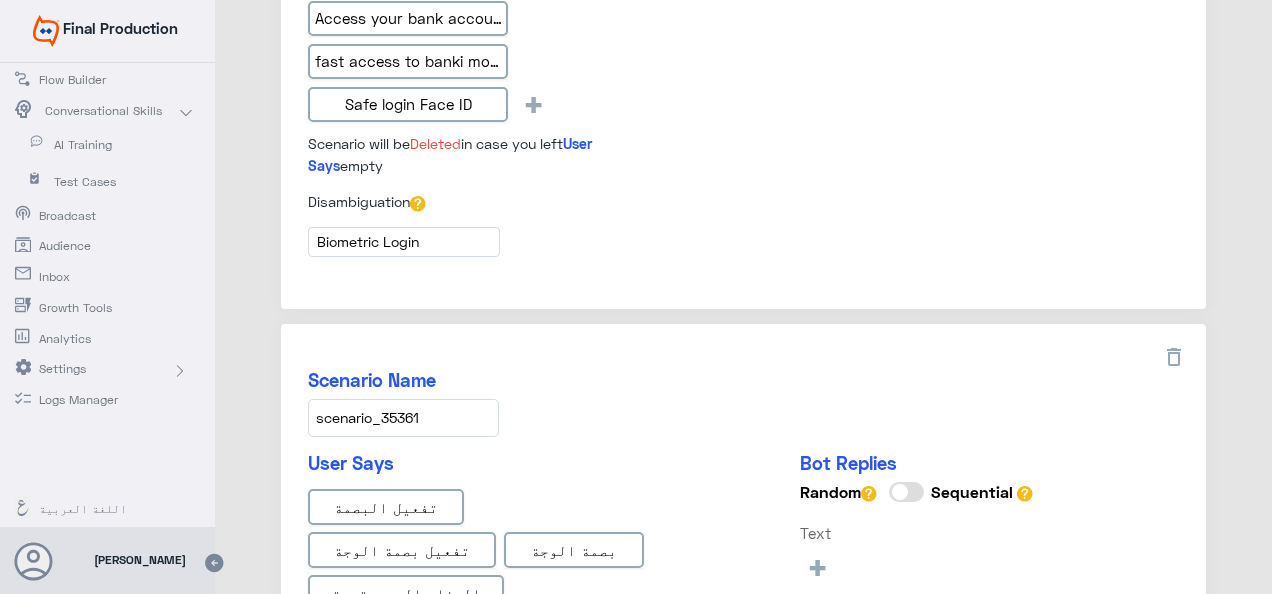 click on "Disambiguation" 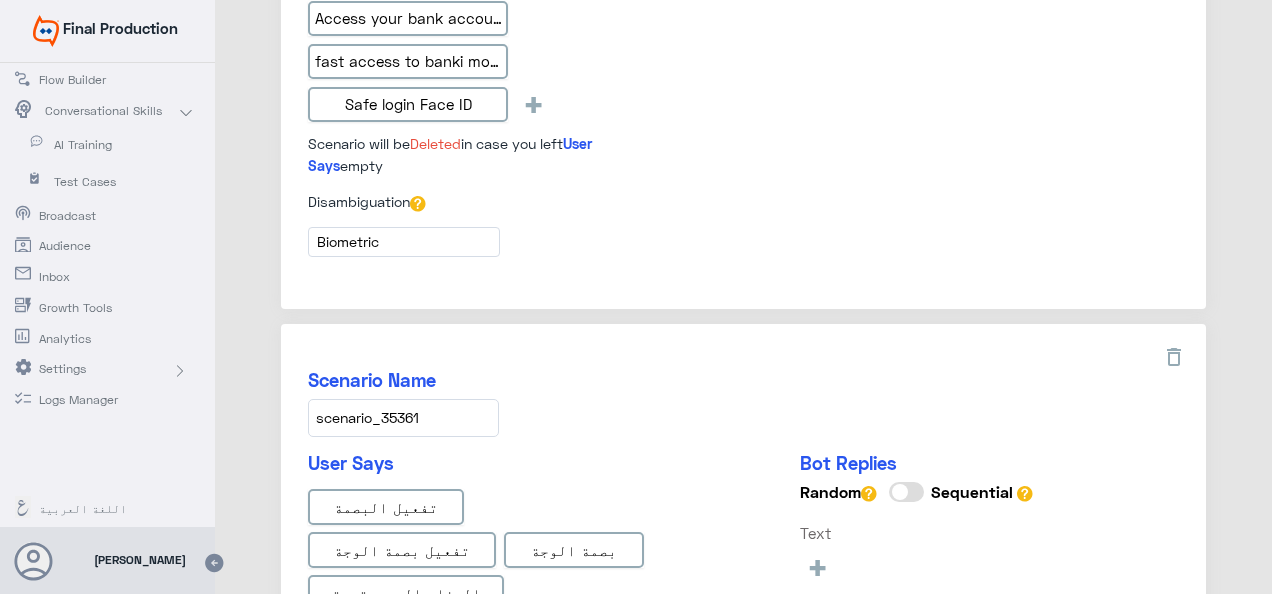 type on "Biometric" 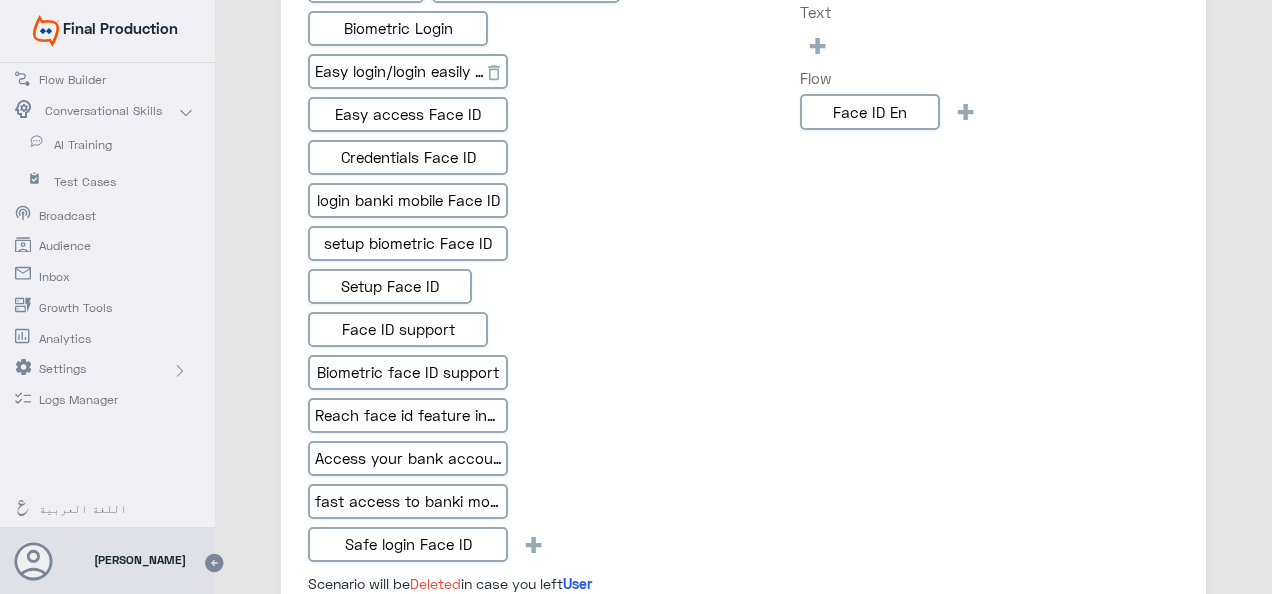 scroll, scrollTop: 300, scrollLeft: 0, axis: vertical 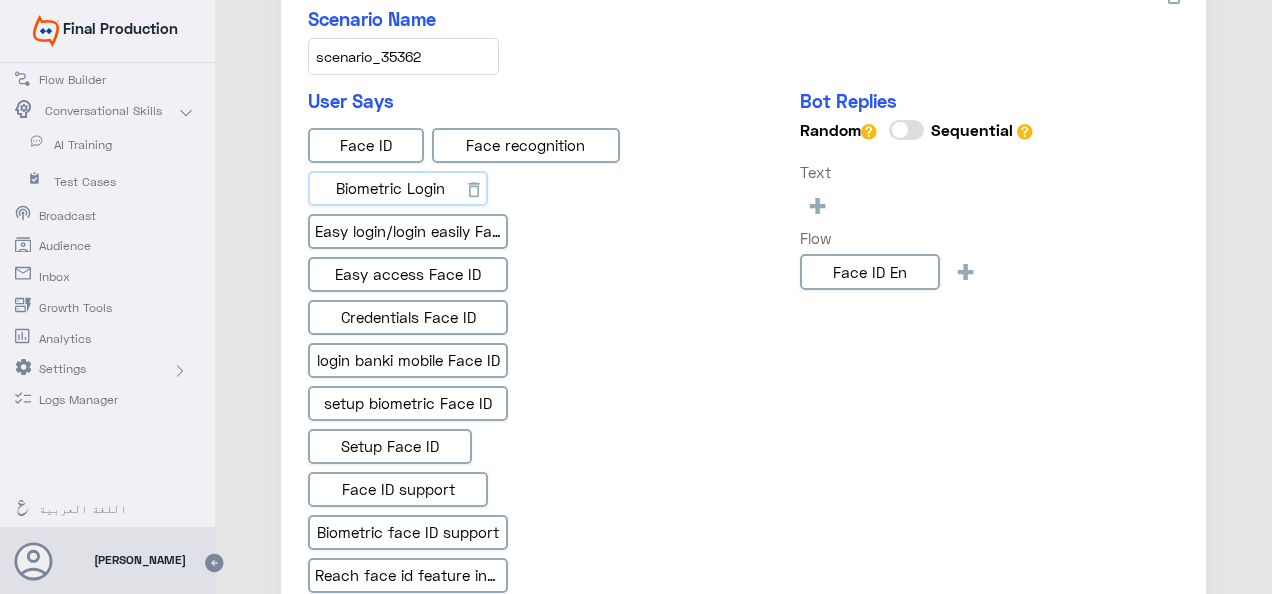 click on "Biometric Login" at bounding box center [398, 189] 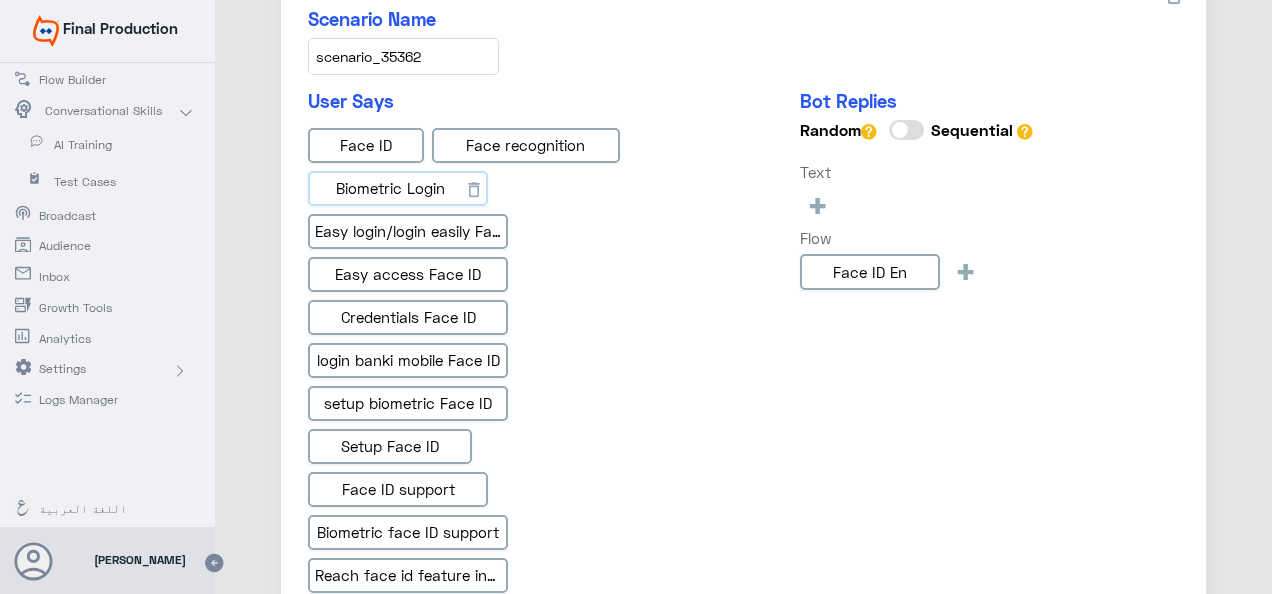 drag, startPoint x: 447, startPoint y: 184, endPoint x: 408, endPoint y: 189, distance: 39.319206 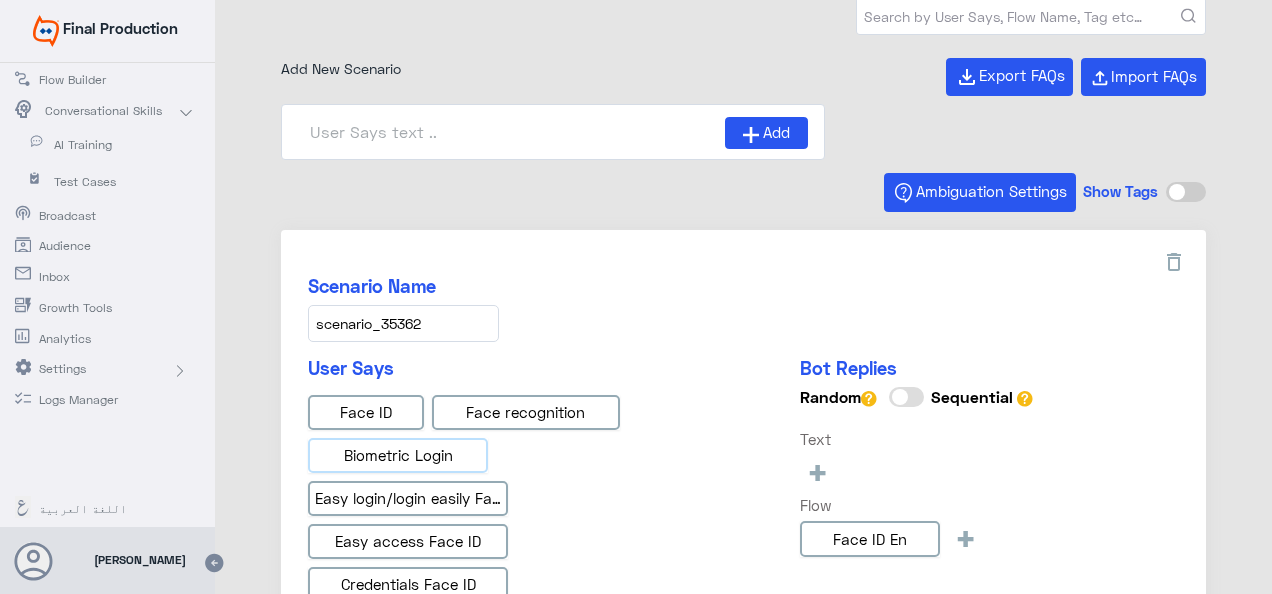 scroll, scrollTop: 0, scrollLeft: 0, axis: both 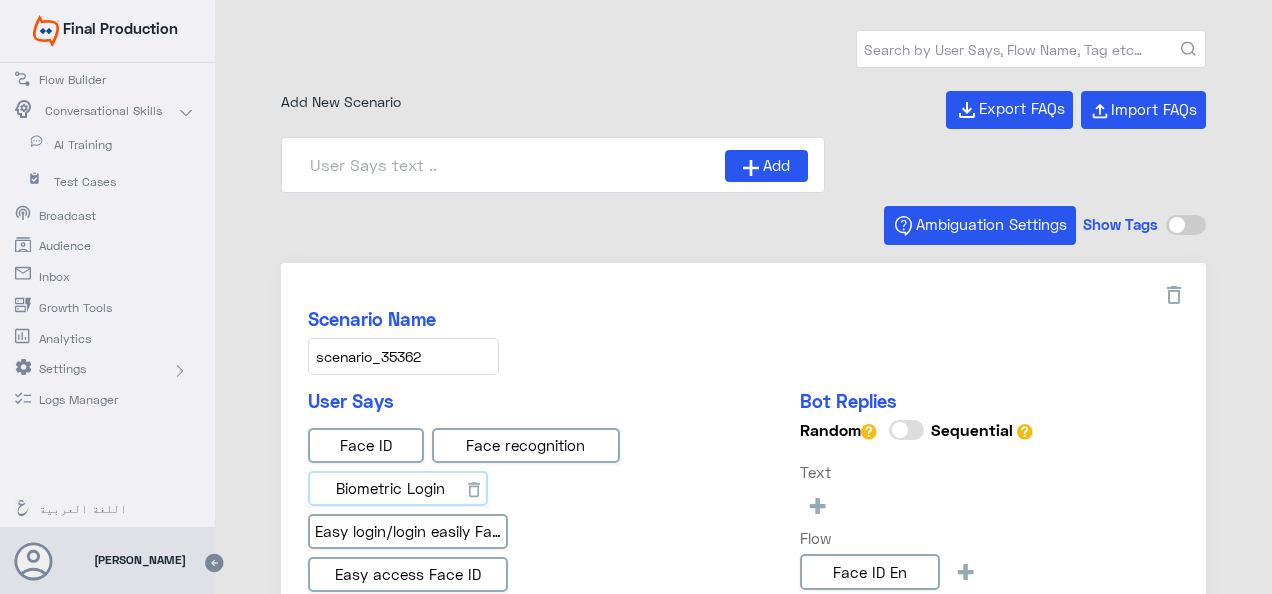 click on "Biometric Login" at bounding box center [398, 489] 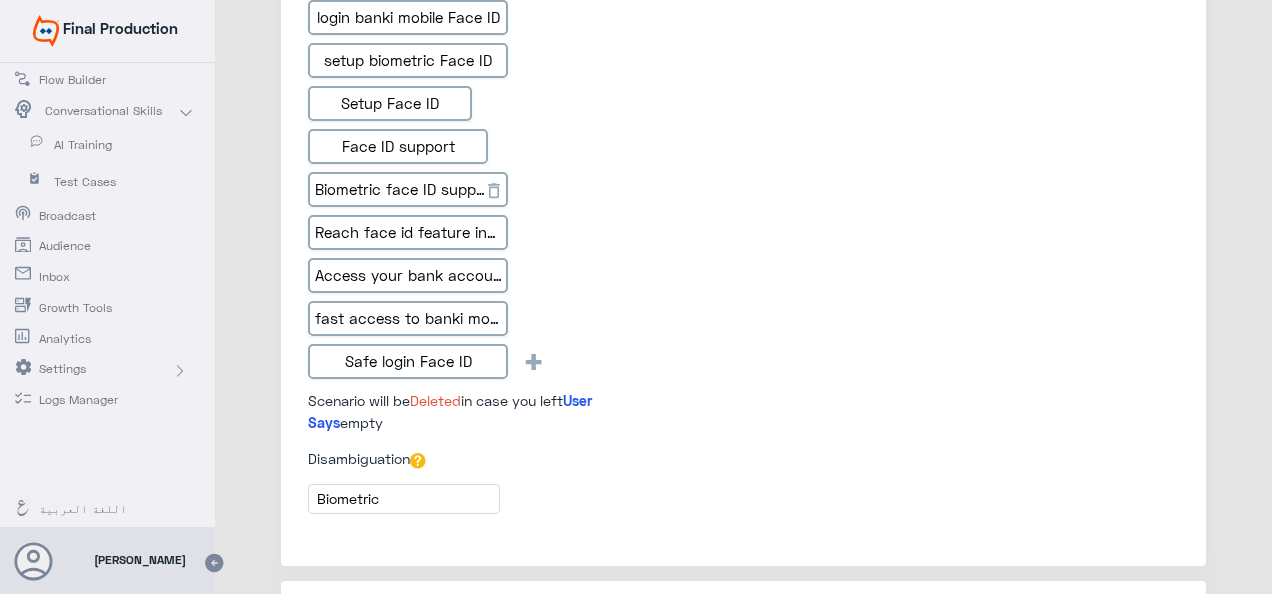 scroll, scrollTop: 700, scrollLeft: 0, axis: vertical 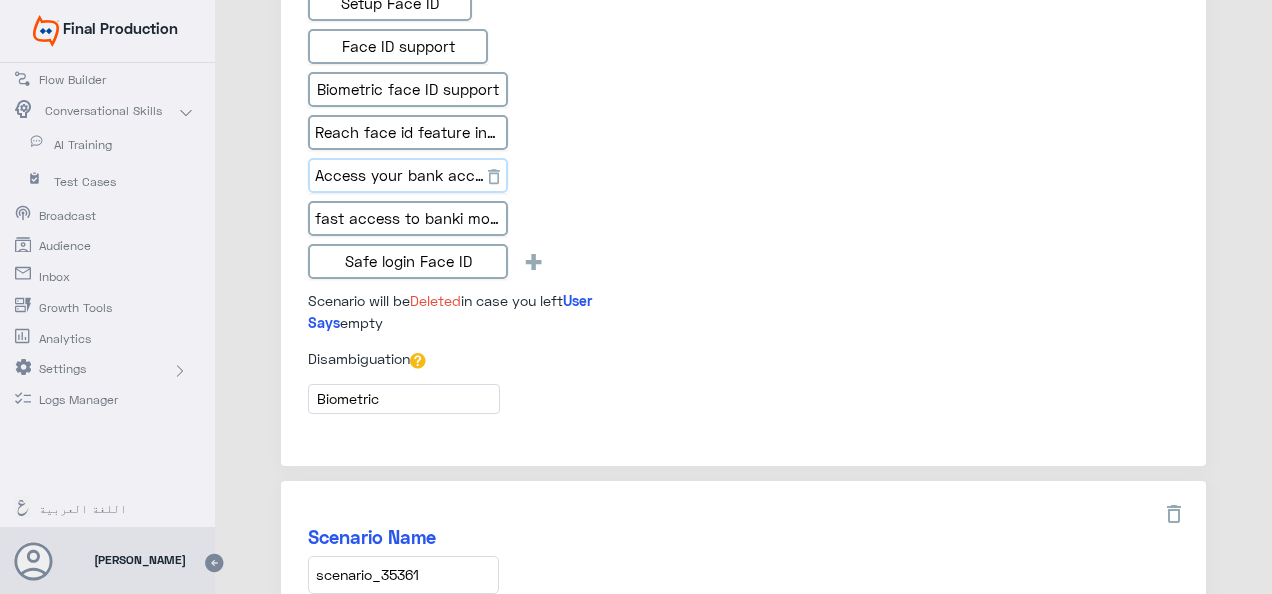 click on "User Says Face ID Face recognition Biometric Easy login/login easily Face ID Easy access Face ID Credentials Face ID login banki mobile Face ID setup biometric Face ID Setup Face ID Face ID support Biometric face ID support Reach face id feature inside banki mobile / app Access your bank accounts & cards easily fast access to banki mobile Face ID Safe login Face ID +  Scenario will be   Deleted   in case you left    User Says   empty" at bounding box center [483, 11] 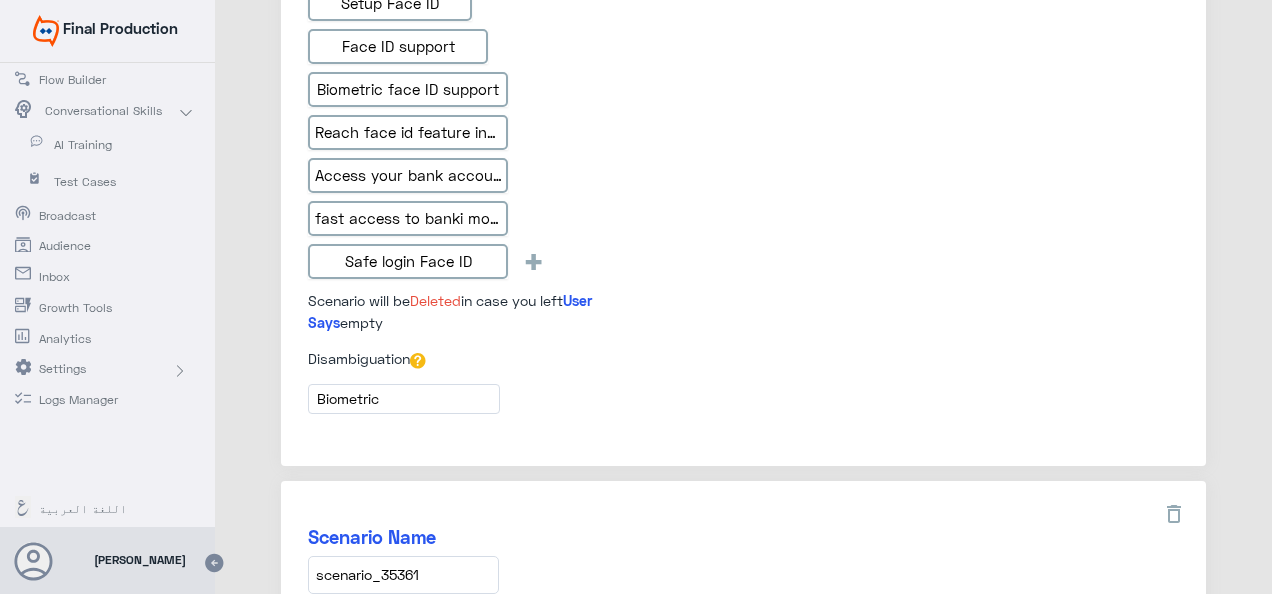 click on "Biometric" at bounding box center (404, 398) 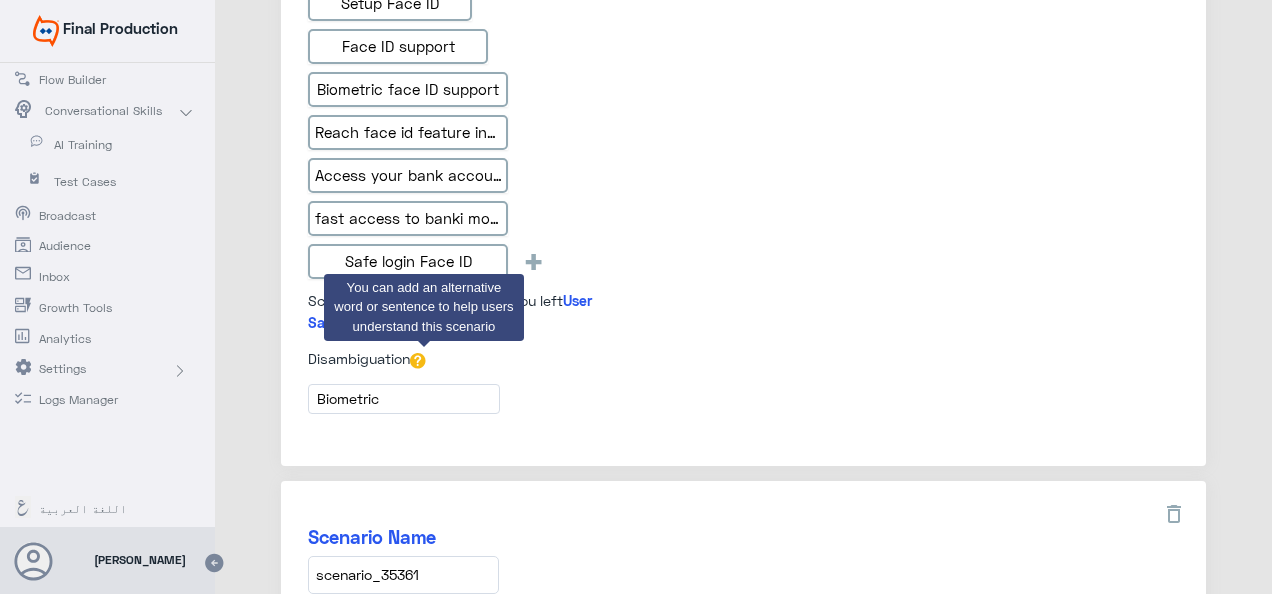 click 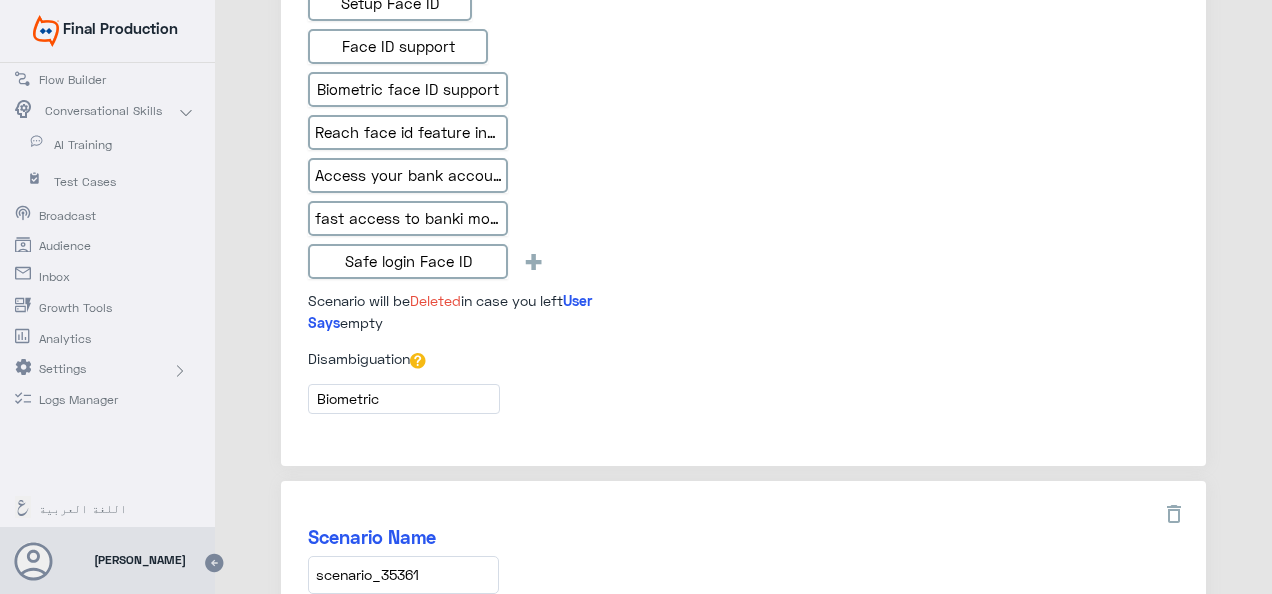 click on "Biometric" at bounding box center (404, 398) 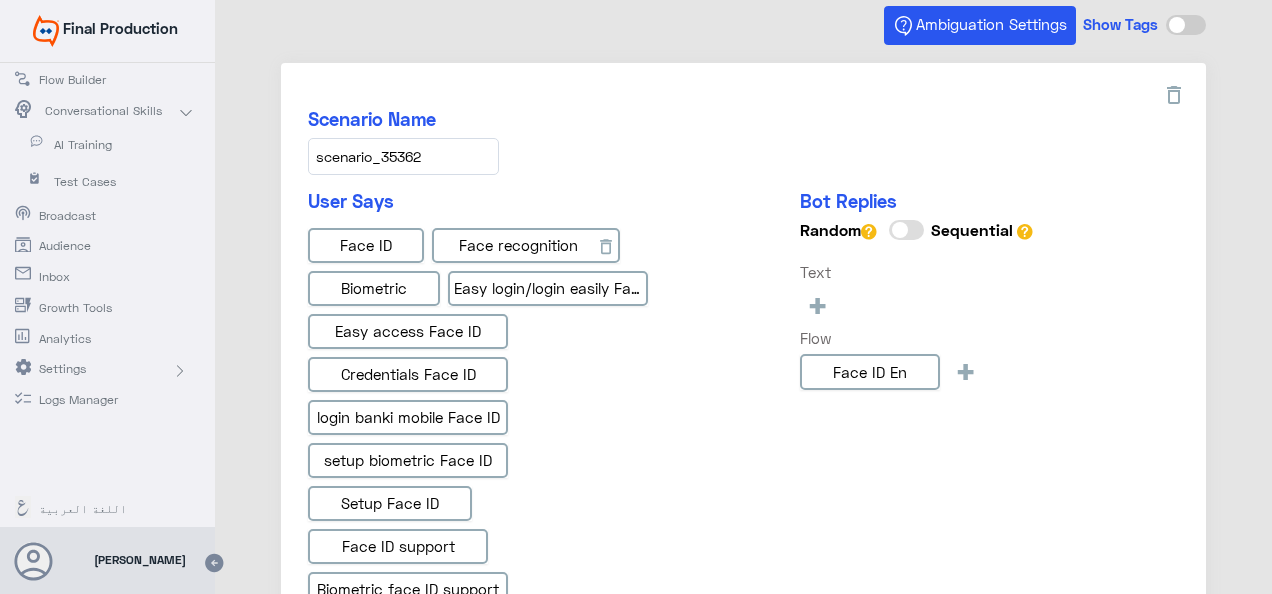 scroll, scrollTop: 400, scrollLeft: 0, axis: vertical 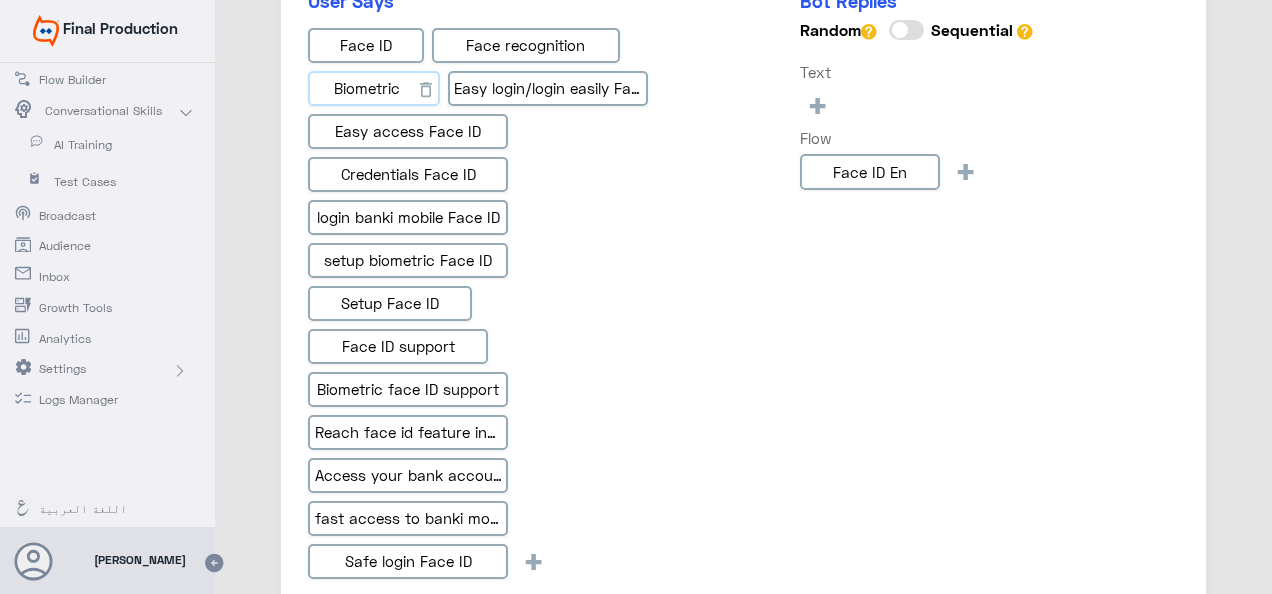click on "Biometric" at bounding box center (374, 89) 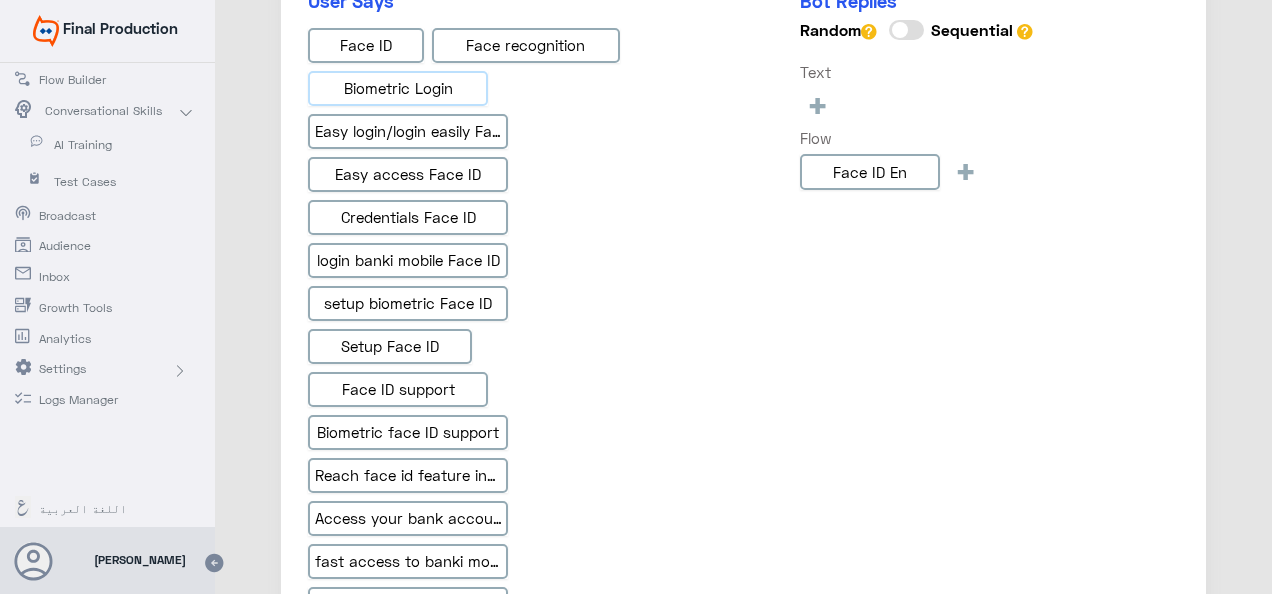 type on "Biometric Login" 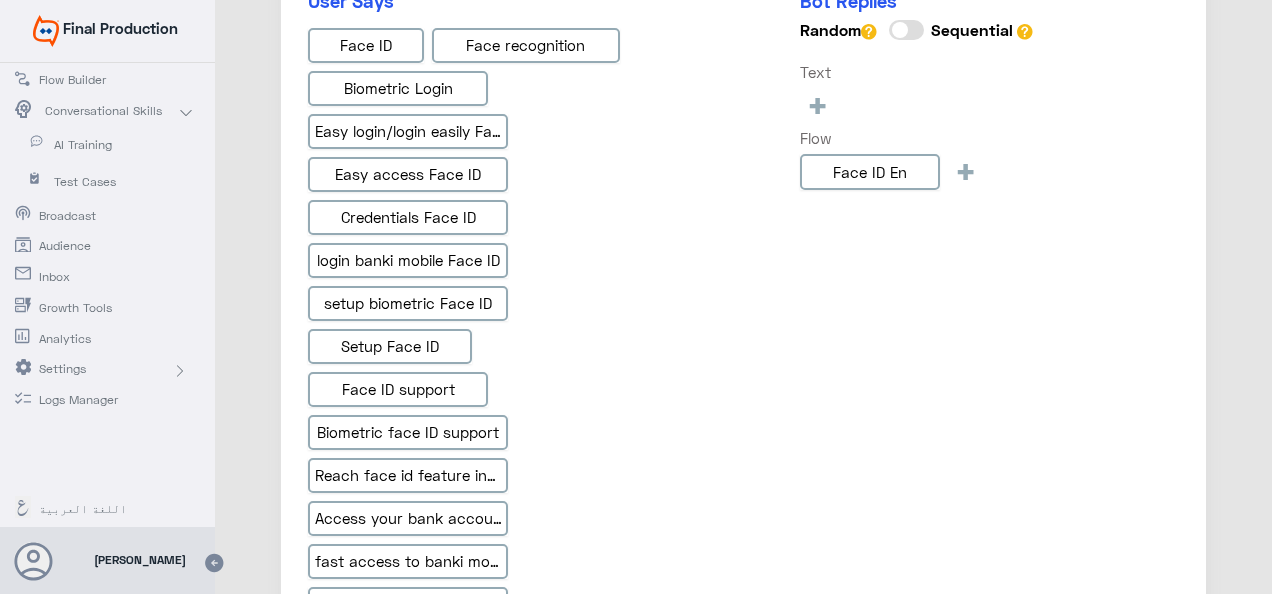 click on "User Says Face ID Face recognition Biometric Login Easy login/login easily Face ID Easy access Face ID Credentials Face ID login banki mobile Face ID setup biometric Face ID Setup Face ID Face ID support Biometric face ID support Reach face id feature inside banki mobile / app Access your bank accounts & cards easily fast access to banki mobile Face ID Safe login Face ID +  Scenario will be   Deleted   in case you left    User Says   empty" at bounding box center [483, 333] 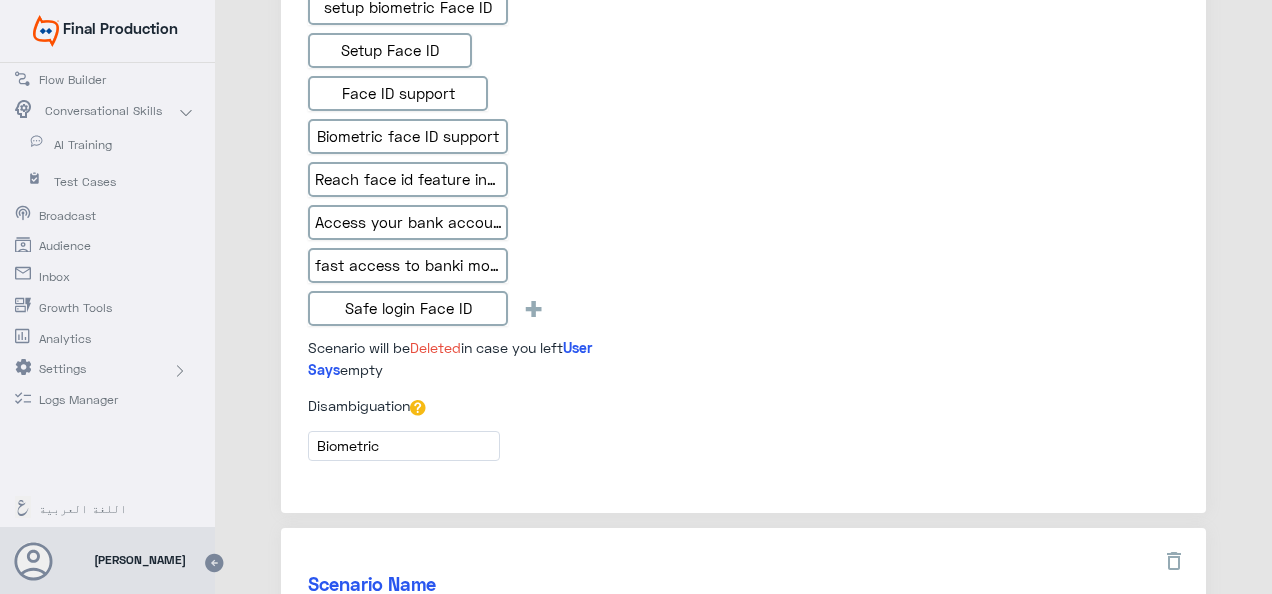 scroll, scrollTop: 700, scrollLeft: 0, axis: vertical 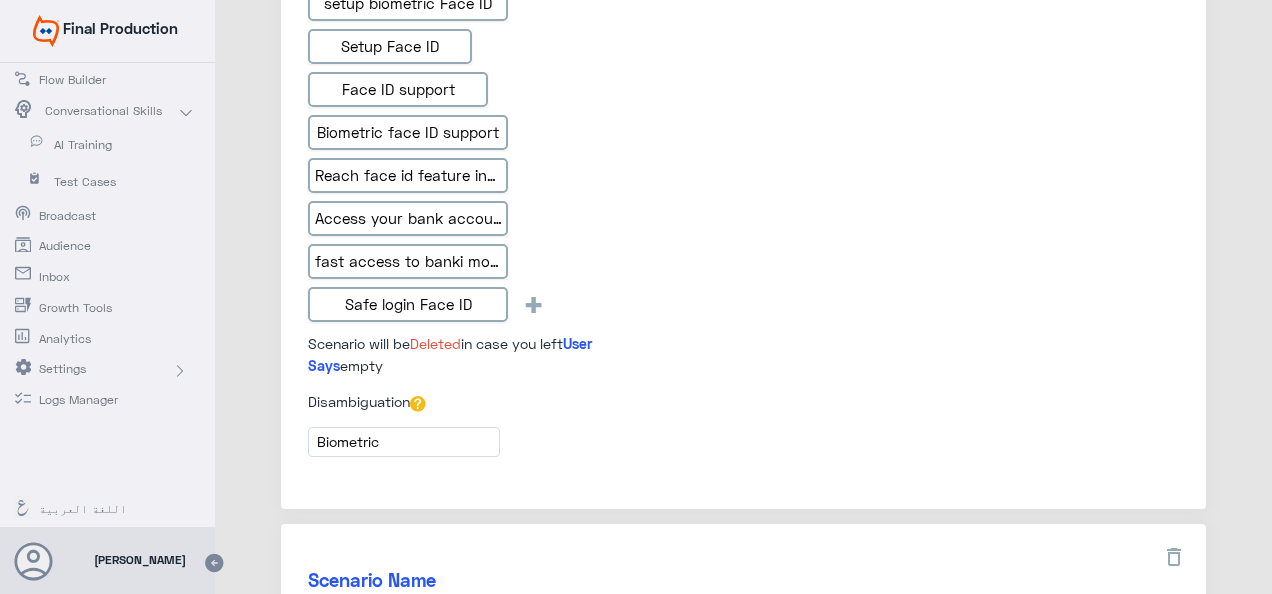click on "Flow Builder" 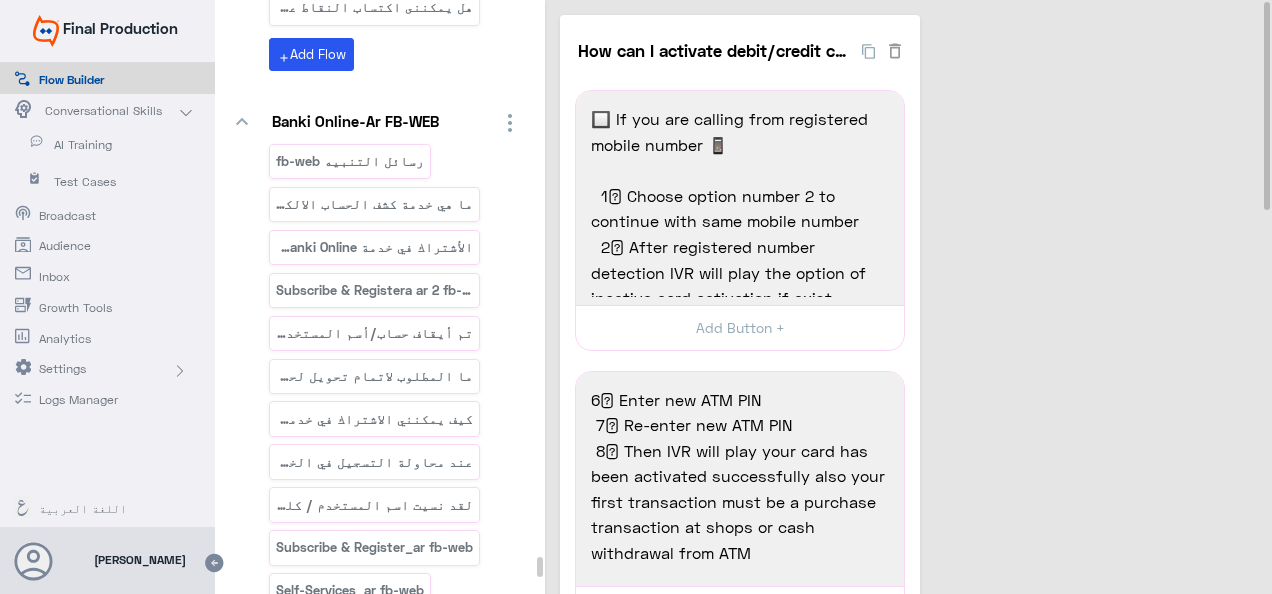 scroll, scrollTop: 92919, scrollLeft: 0, axis: vertical 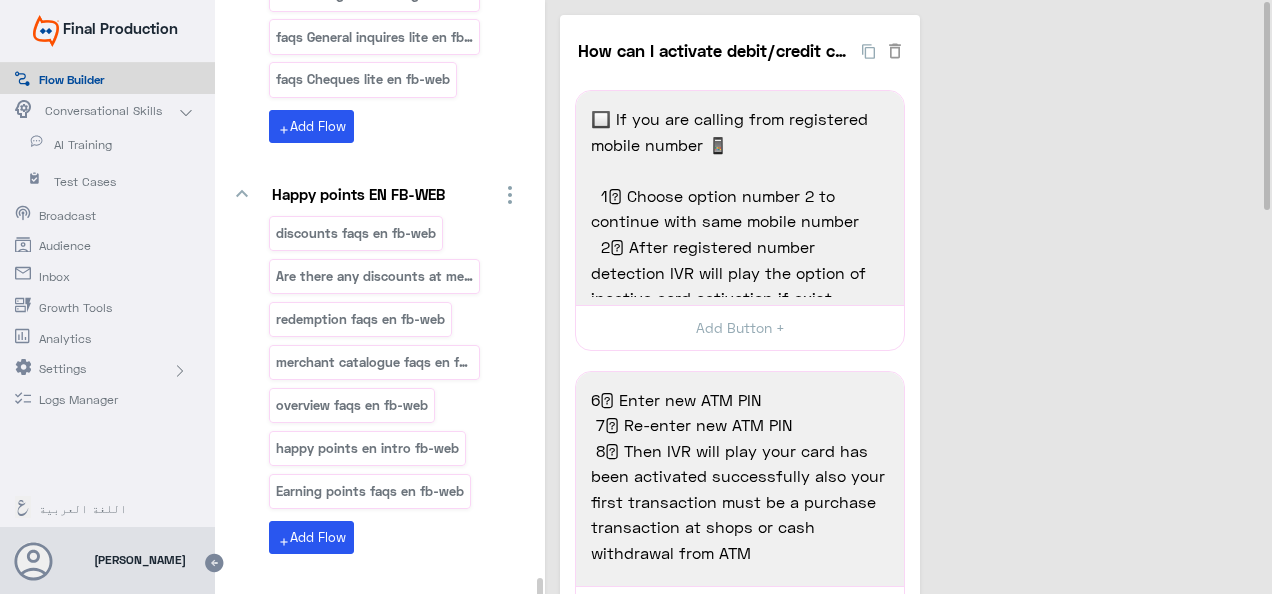 drag, startPoint x: 541, startPoint y: 18, endPoint x: 629, endPoint y: 621, distance: 609.3874 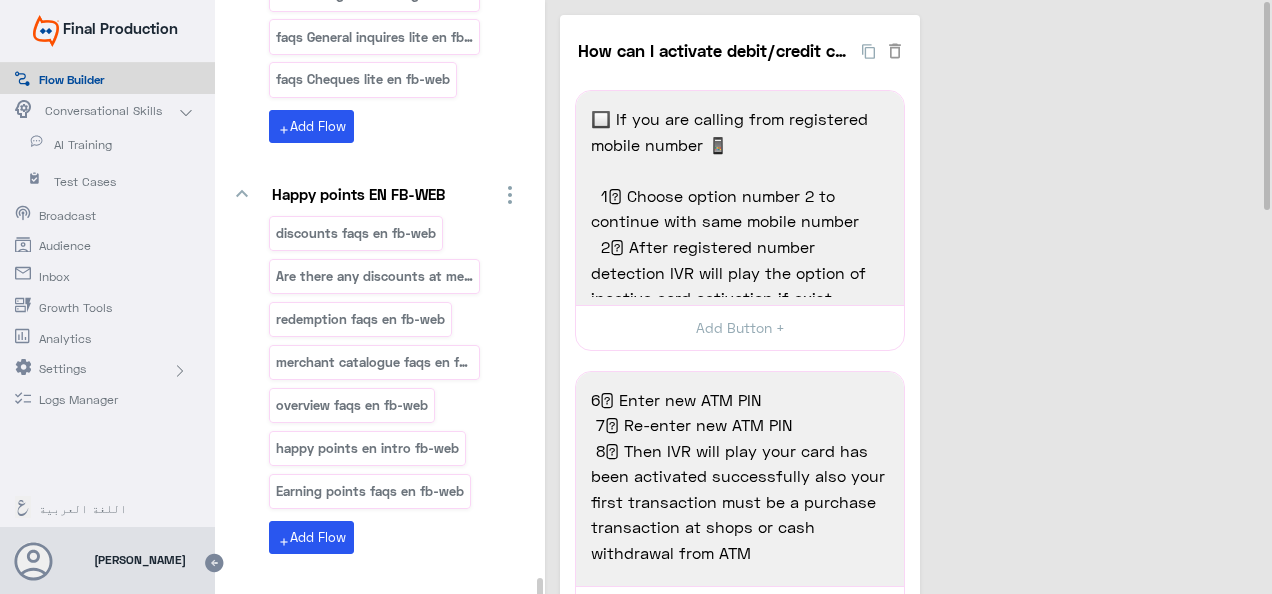 click on "Final Production  Flow Builder Conversational Skills AI Training Test Cases  Broadcast Audience Inbox Growth Tools Analytics Settings Logs Manager اللغة العربية [PERSON_NAME] Help Feedback  Your Account  Sign Out [PERSON_NAME]  You Can Create And Navigate Between Folders and Flows From Here   keyboard_arrow_down
Basic Folder  Welcome Message   Default reply   keyboard_arrow_down
Main menu AR FB-WEB MAIN MENU AR FB-WEB offers from main ar new fb-web MAIN MENU AR 2 FB-WEB digital services ARfb-web open an  account AR fb-web تخفيضات لحاملى البطاقات fb-web العروض fb-we add  Add Flow   keyboard_arrow_down
Menu EN FB-WEB MAIN MENU FB-WEB MAIN MENU 2 FB-WEB open an account FB-WEB offers from main new fb-web Cards Discounts fb-web digital services english fb-web Our Offers fb-web add  Add Flow   keyboard_arrow_down
Taksit EN/AR How to install credit cards purchase traonline كيفية تقسيط معاملات الشراء لبطاقات الائتonline taksit ar WA" at bounding box center (636, 297) 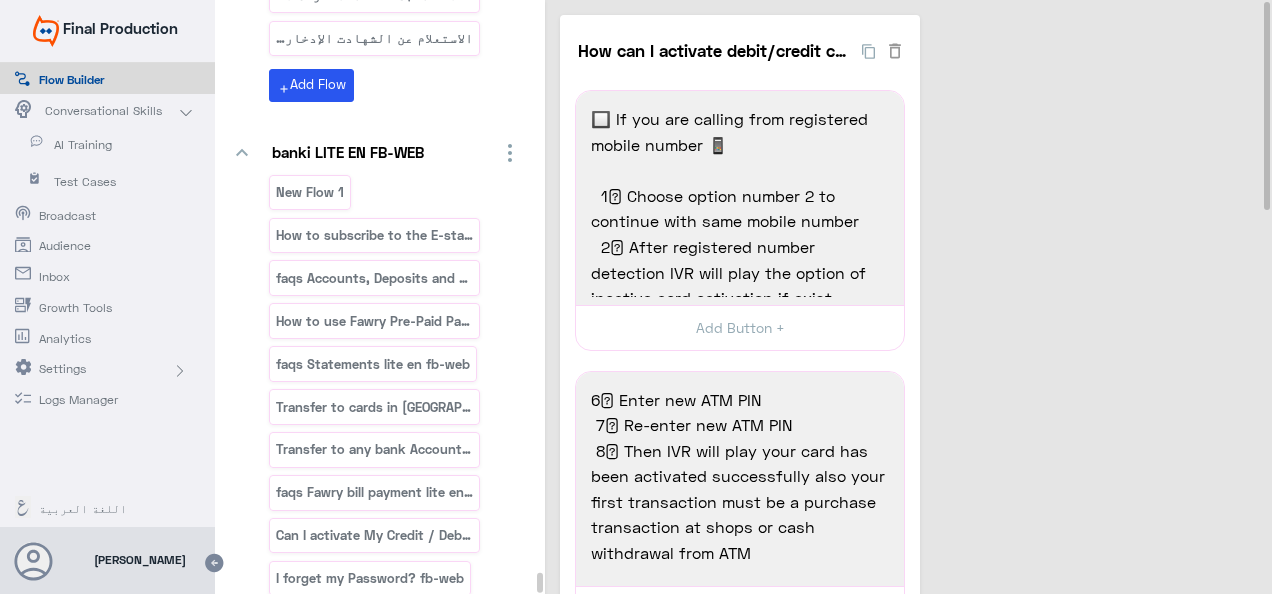 scroll, scrollTop: 92019, scrollLeft: 0, axis: vertical 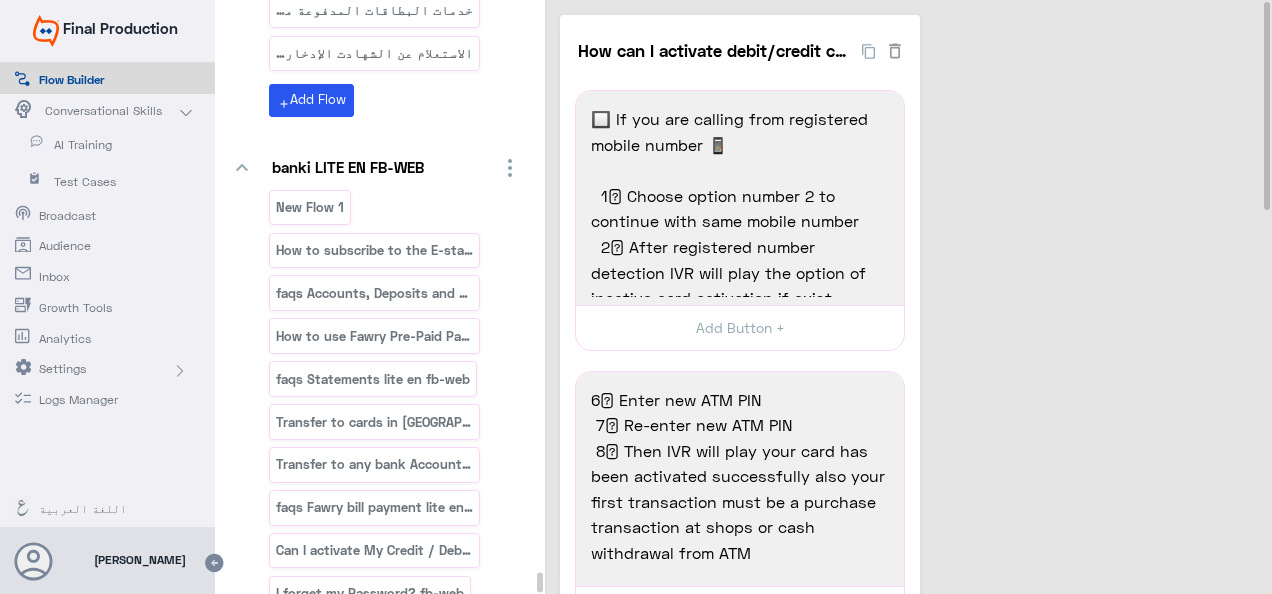 drag, startPoint x: 1269, startPoint y: 124, endPoint x: 1275, endPoint y: 23, distance: 101.17806 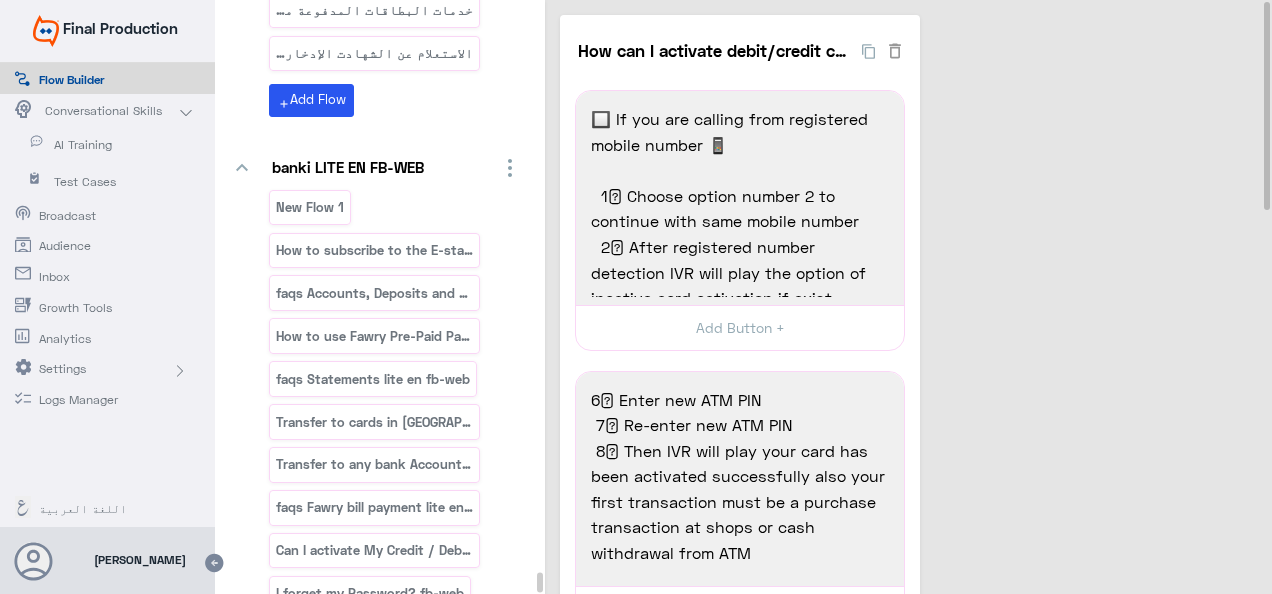 click on "Broadcast" at bounding box center [107, 213] 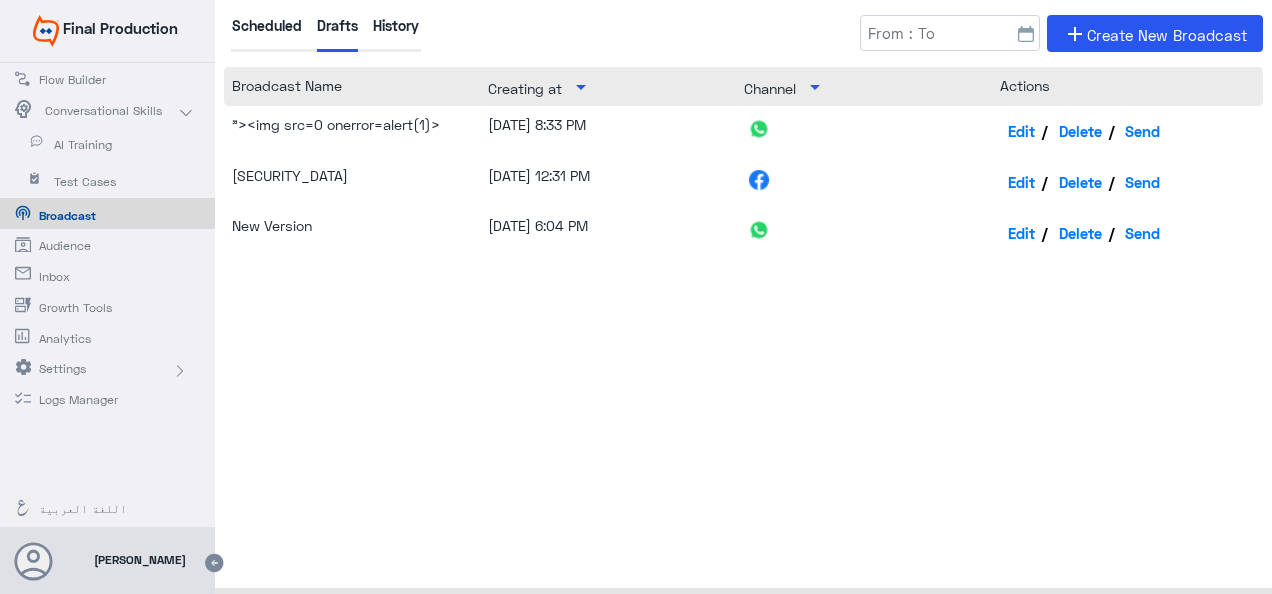 click on "Audience" 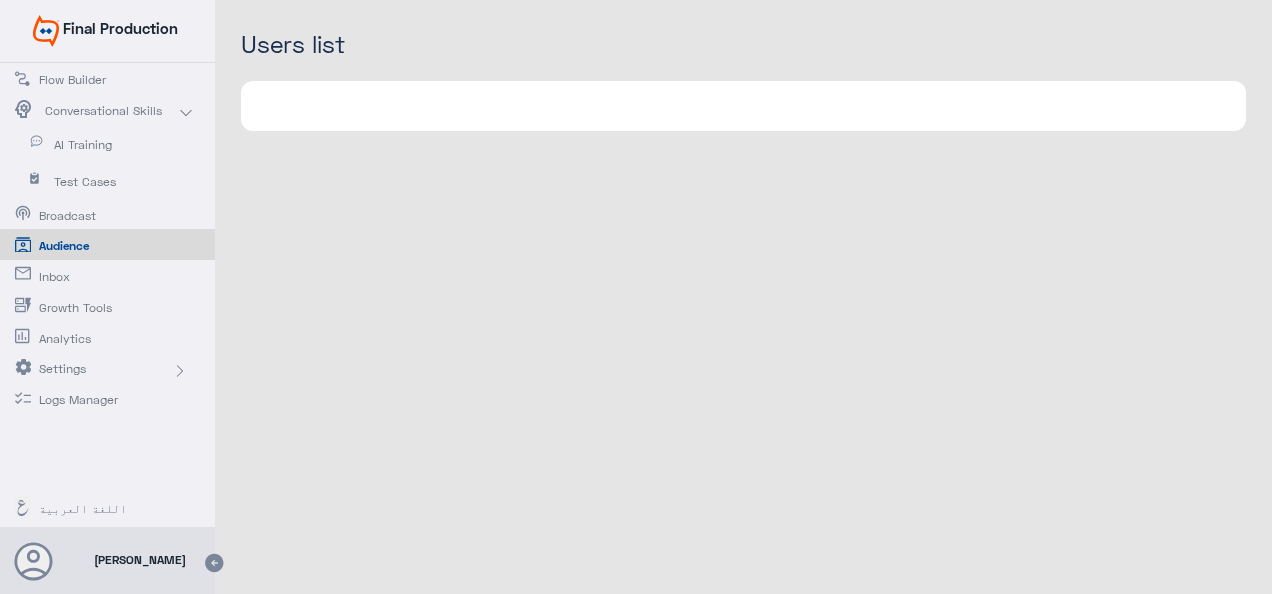 click on "Inbox" 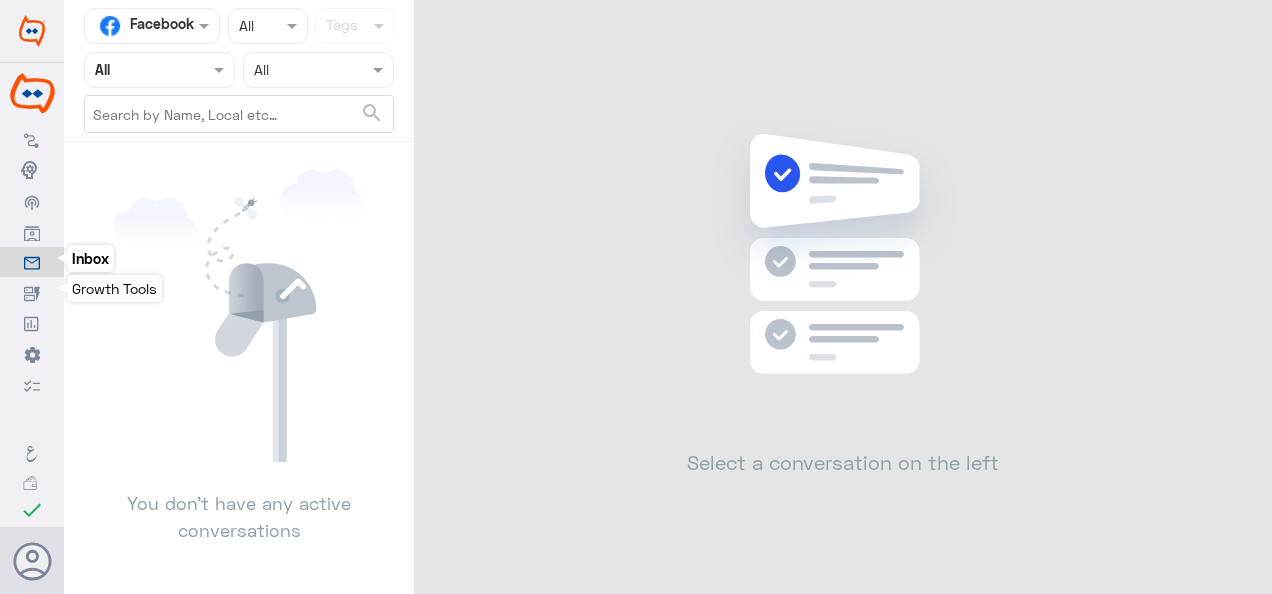 click 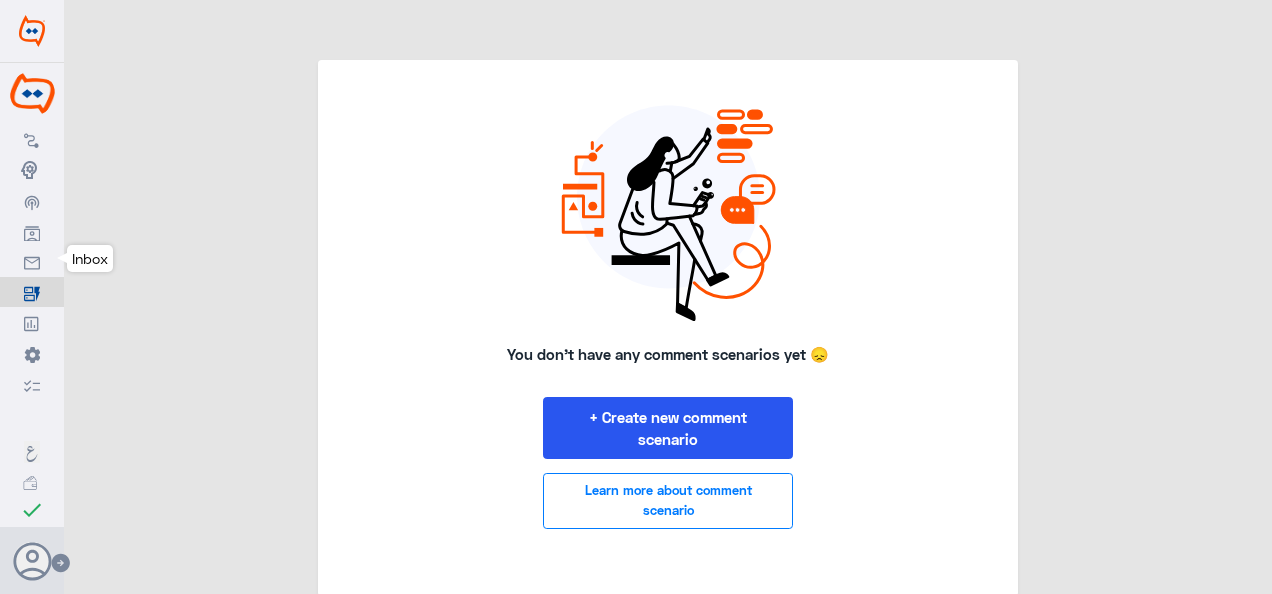 click on "Inbox" at bounding box center (32, 262) 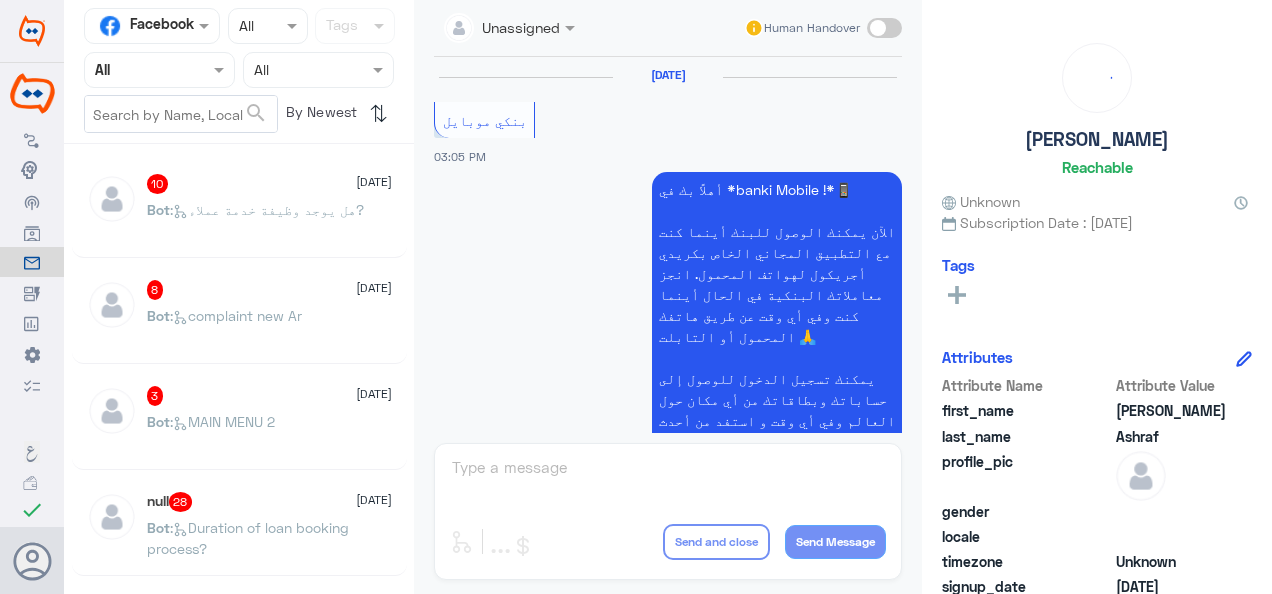 scroll, scrollTop: 2084, scrollLeft: 0, axis: vertical 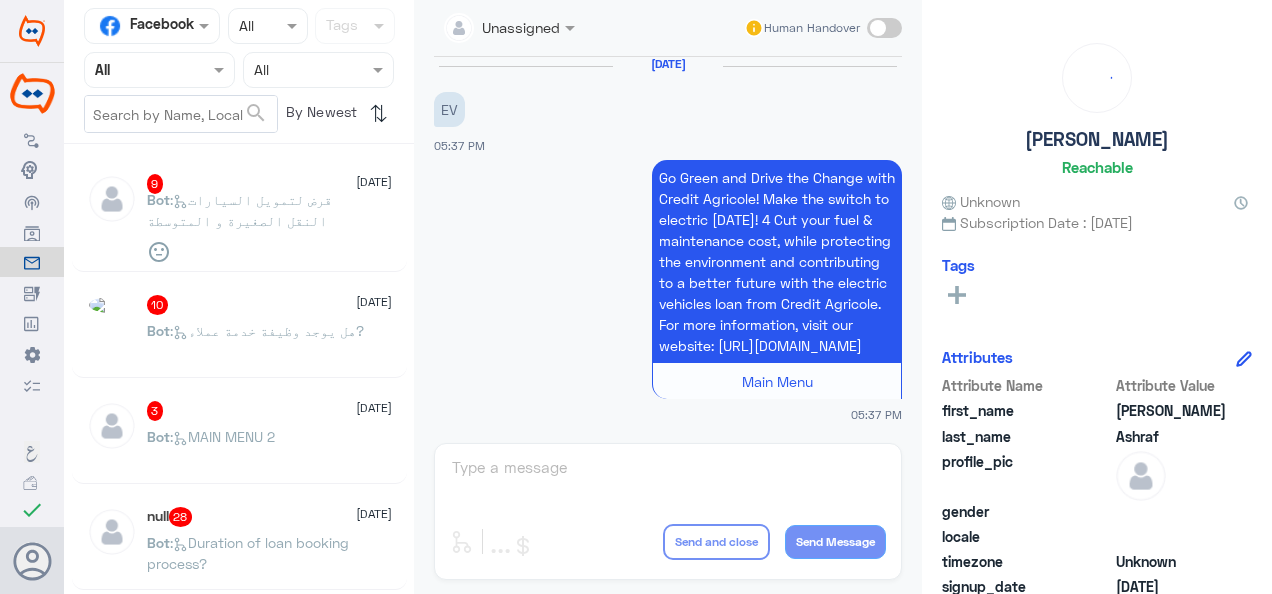 click at bounding box center (130, 25) 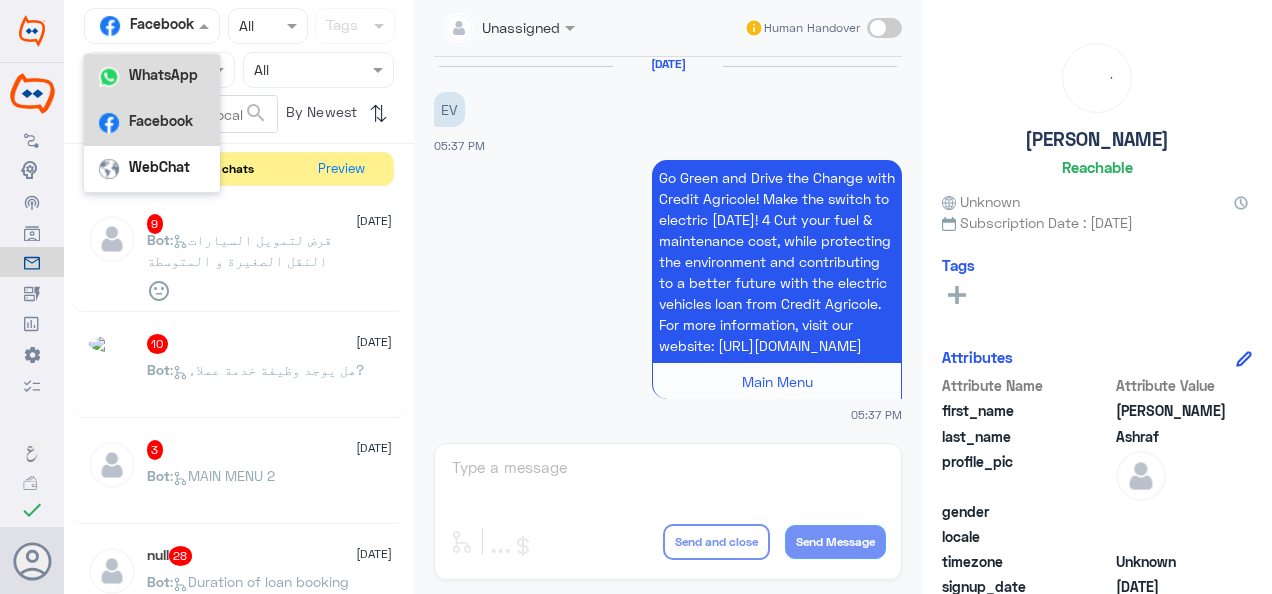 click on "WhatsApp" at bounding box center [163, 74] 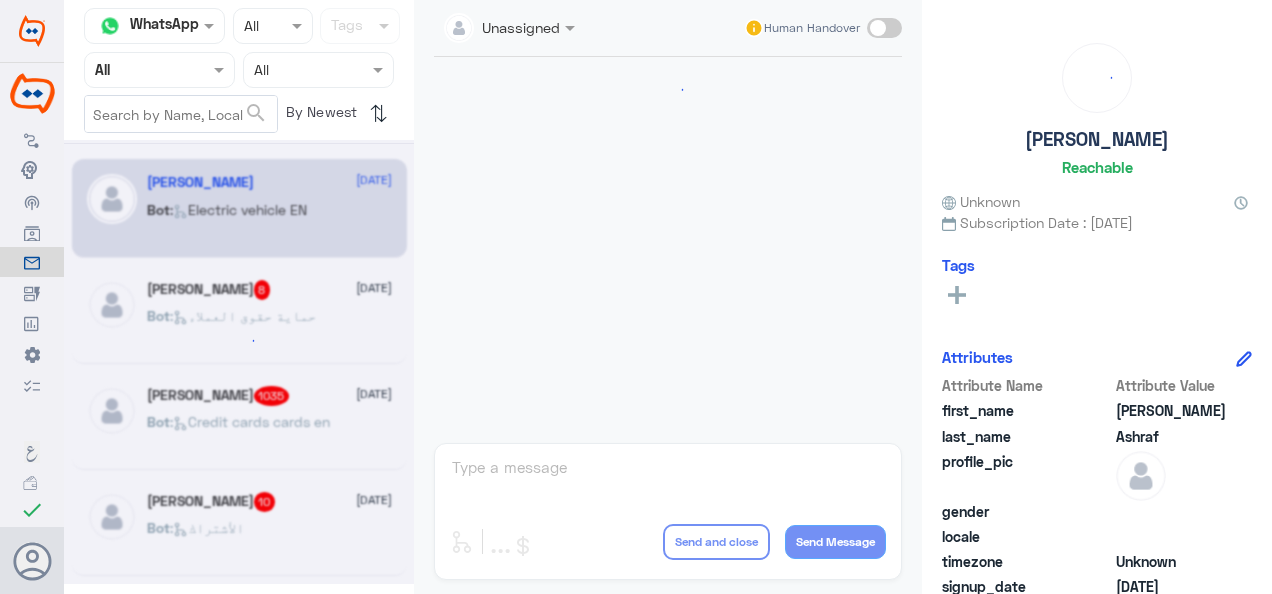 scroll, scrollTop: 2084, scrollLeft: 0, axis: vertical 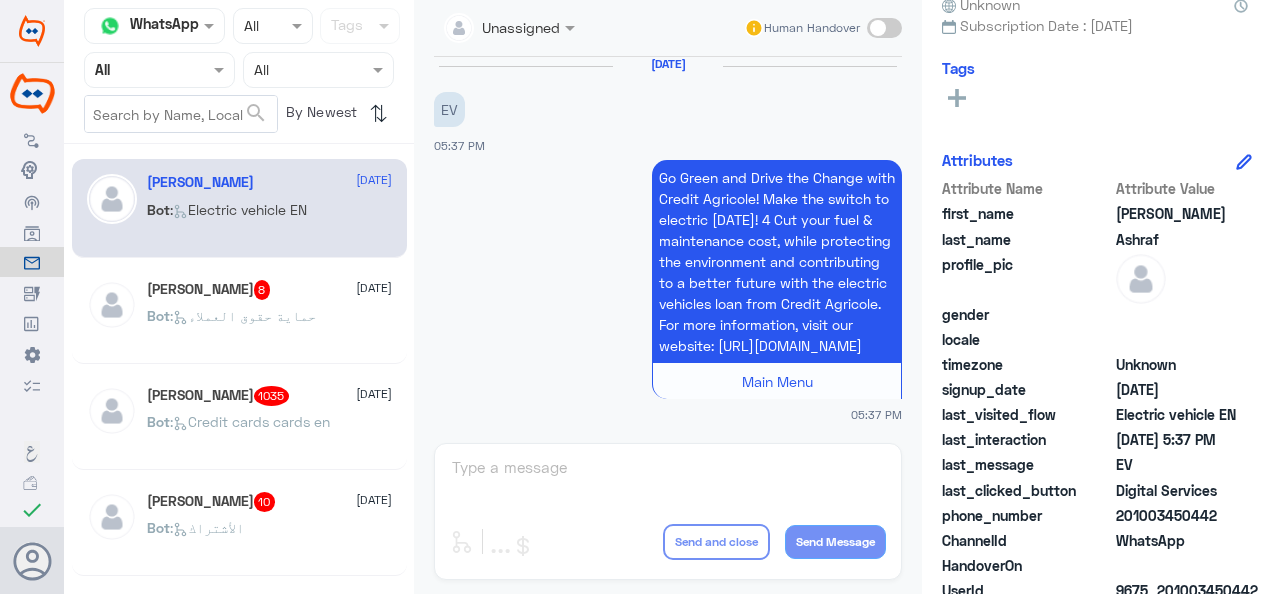 click on "last_visited_flow" 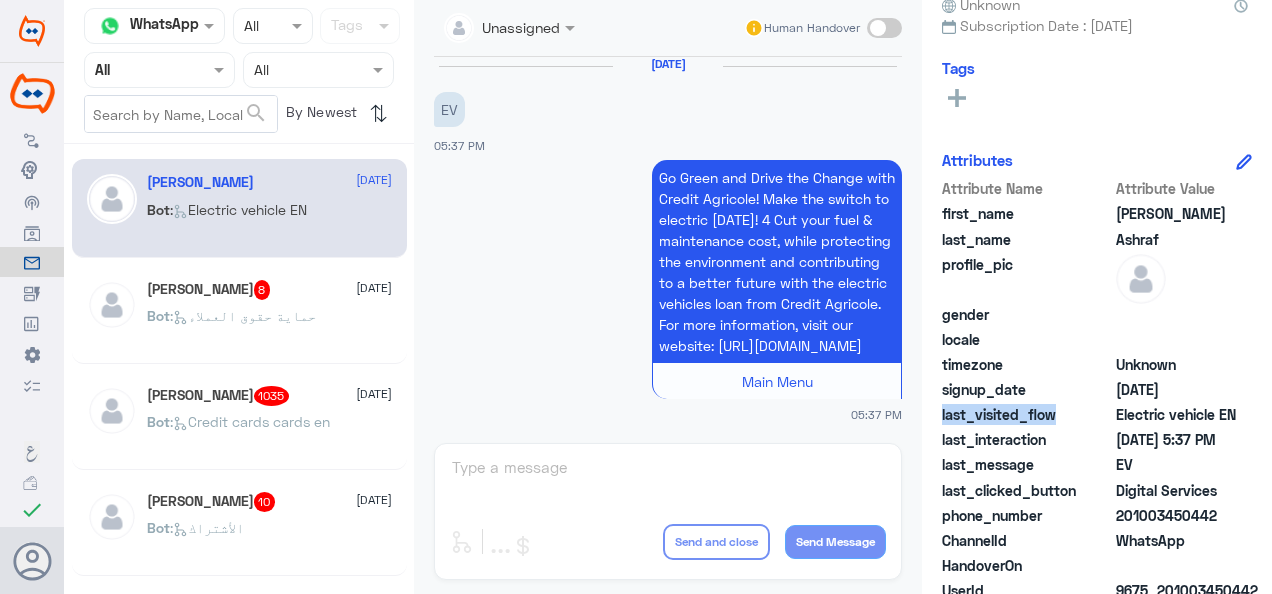 click on "last_visited_flow" 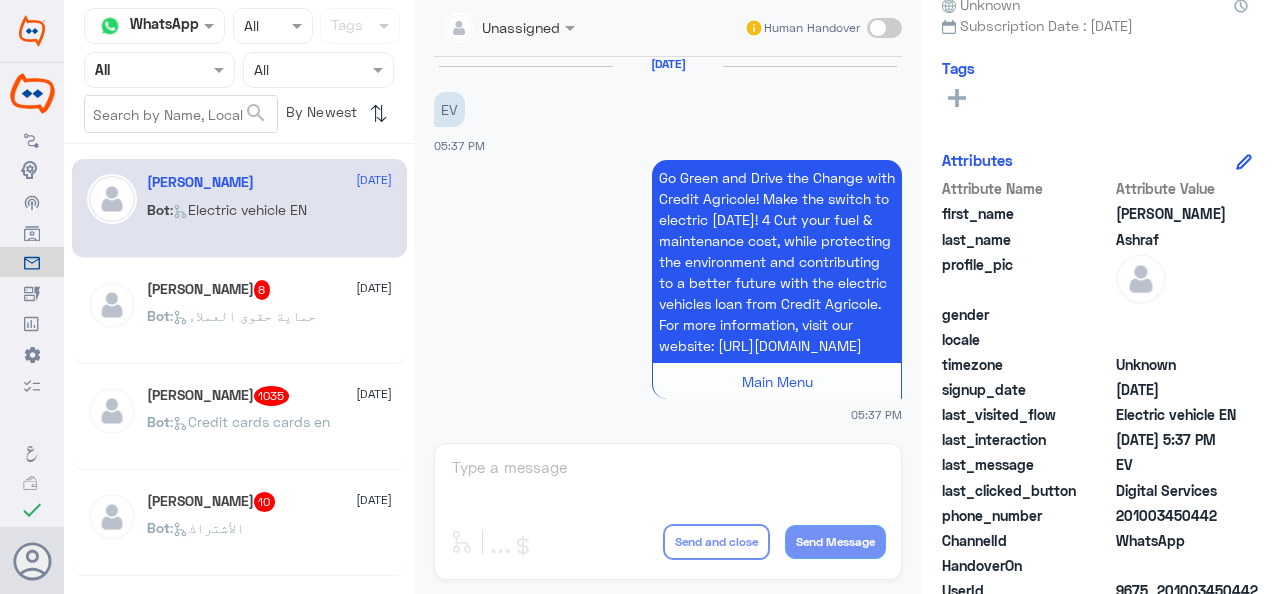 drag, startPoint x: 1039, startPoint y: 419, endPoint x: 1126, endPoint y: 408, distance: 87.69264 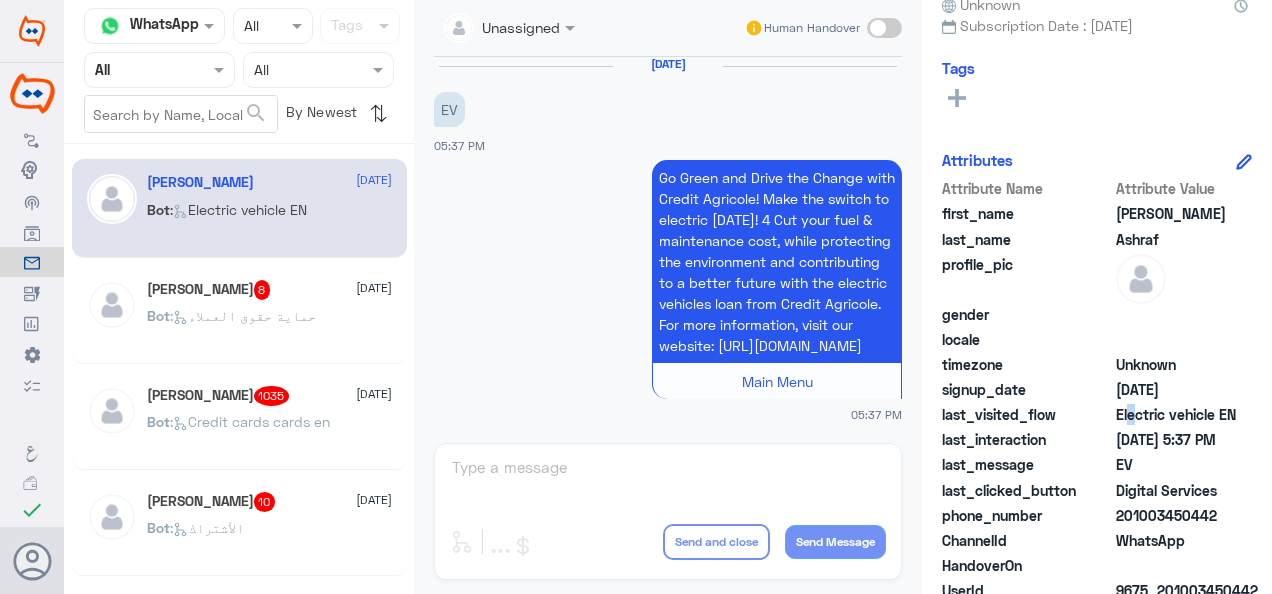 click on "Electric vehicle EN" 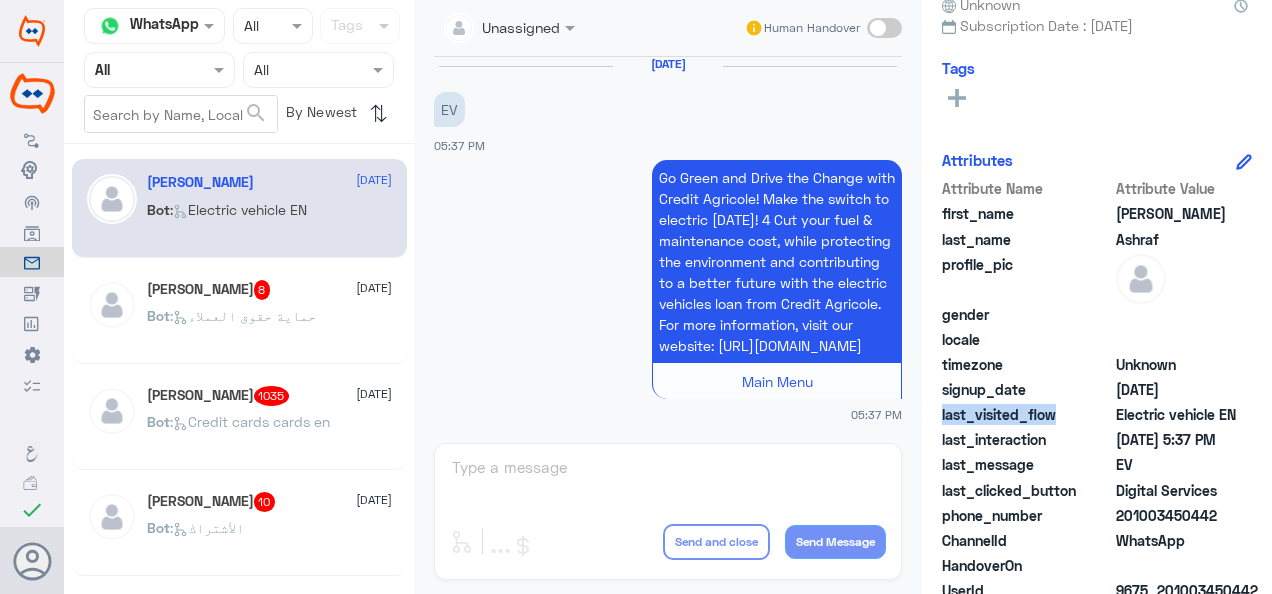 drag, startPoint x: 1059, startPoint y: 414, endPoint x: 942, endPoint y: 412, distance: 117.01709 